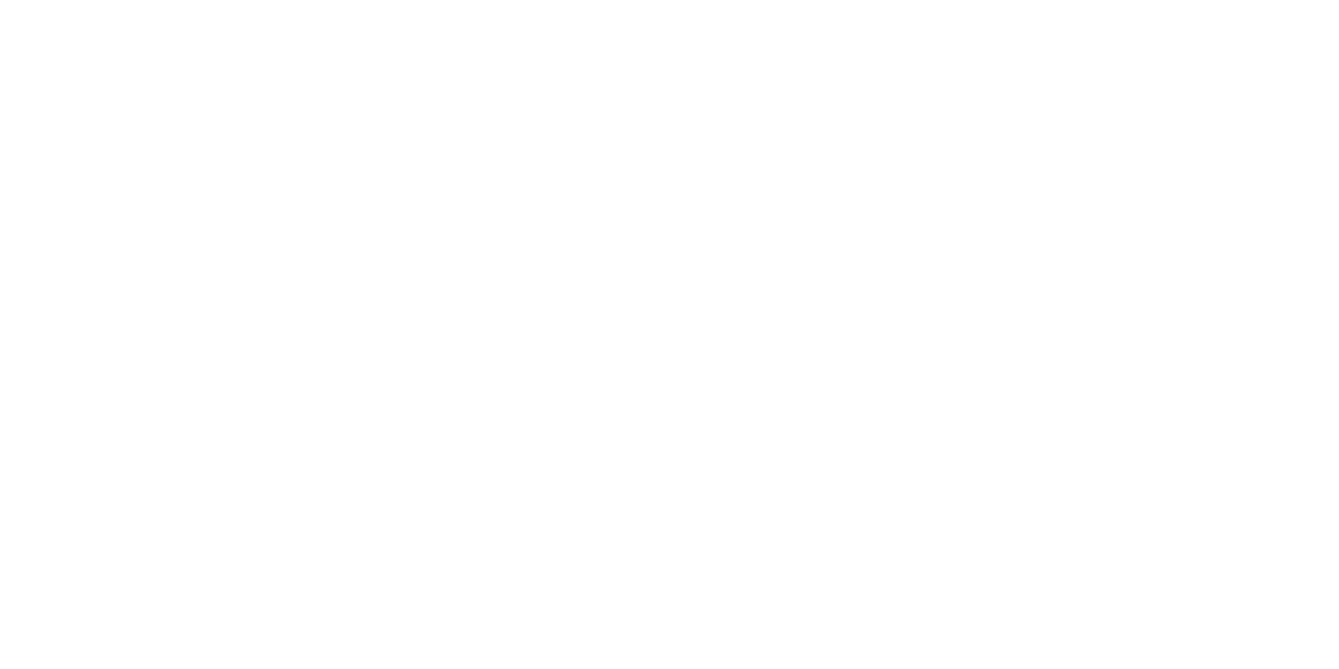 scroll, scrollTop: 0, scrollLeft: 0, axis: both 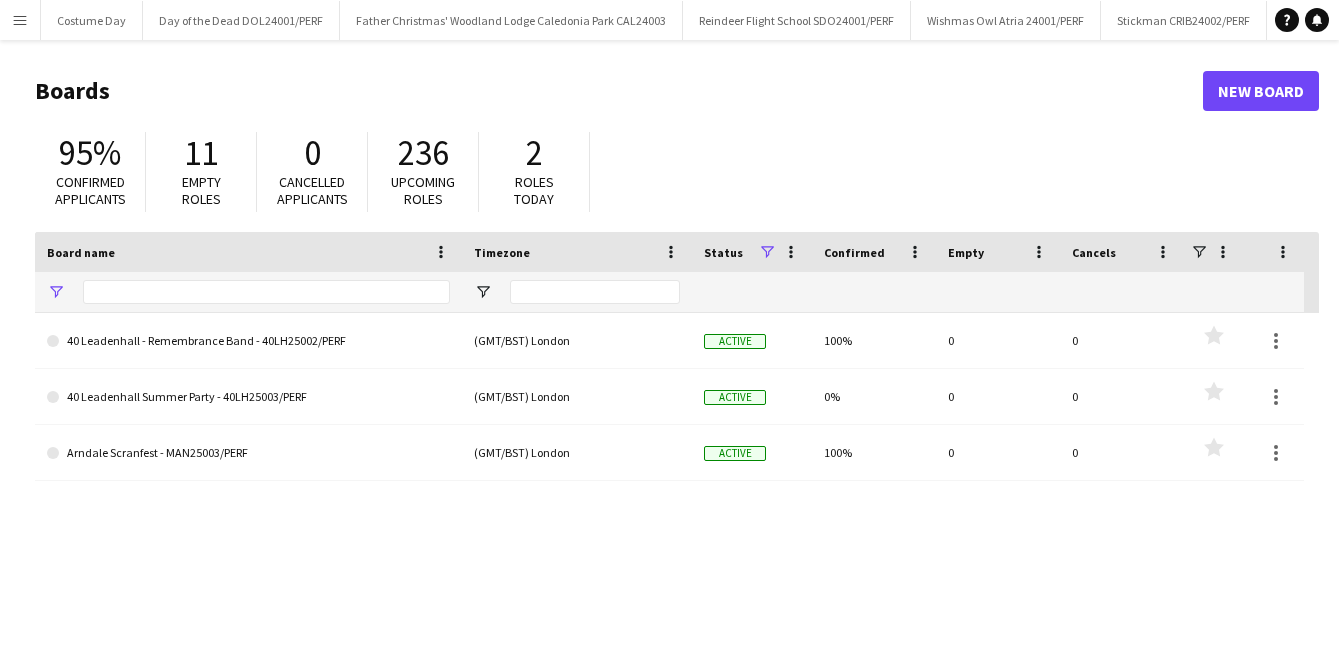 type on "*" 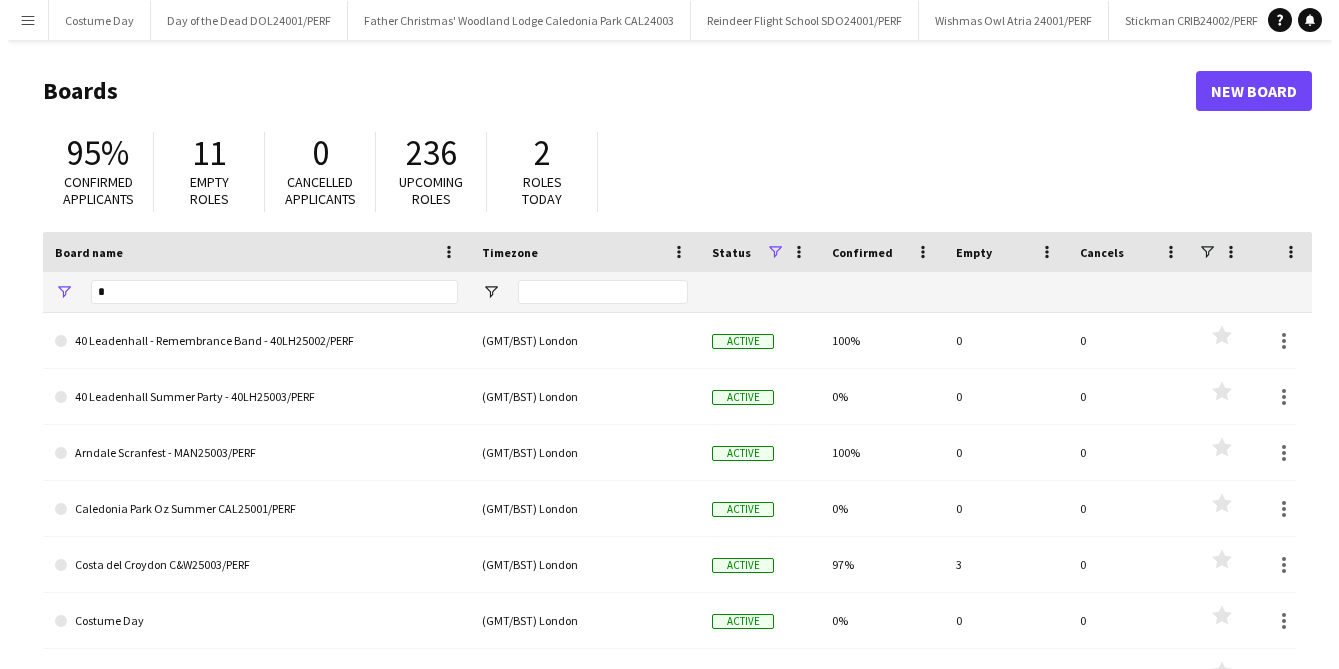 scroll, scrollTop: 0, scrollLeft: 0, axis: both 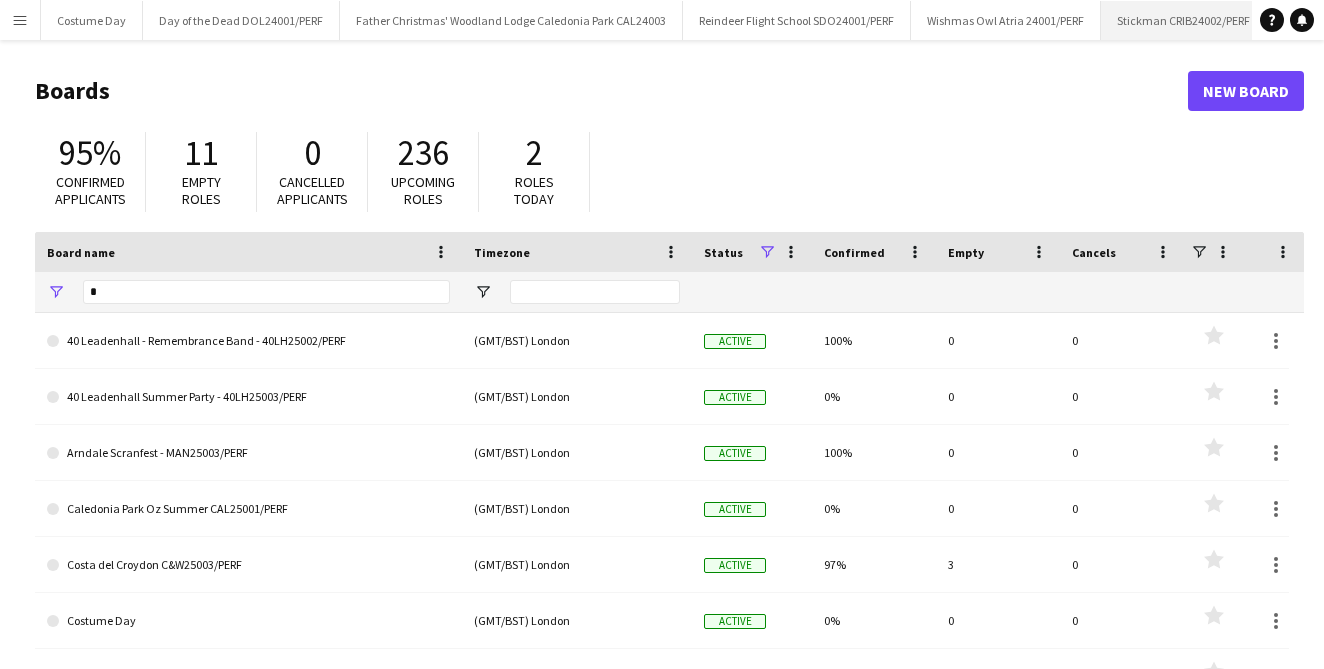 click on "Stickman CRIB24002/PERF
Close" at bounding box center (1184, 20) 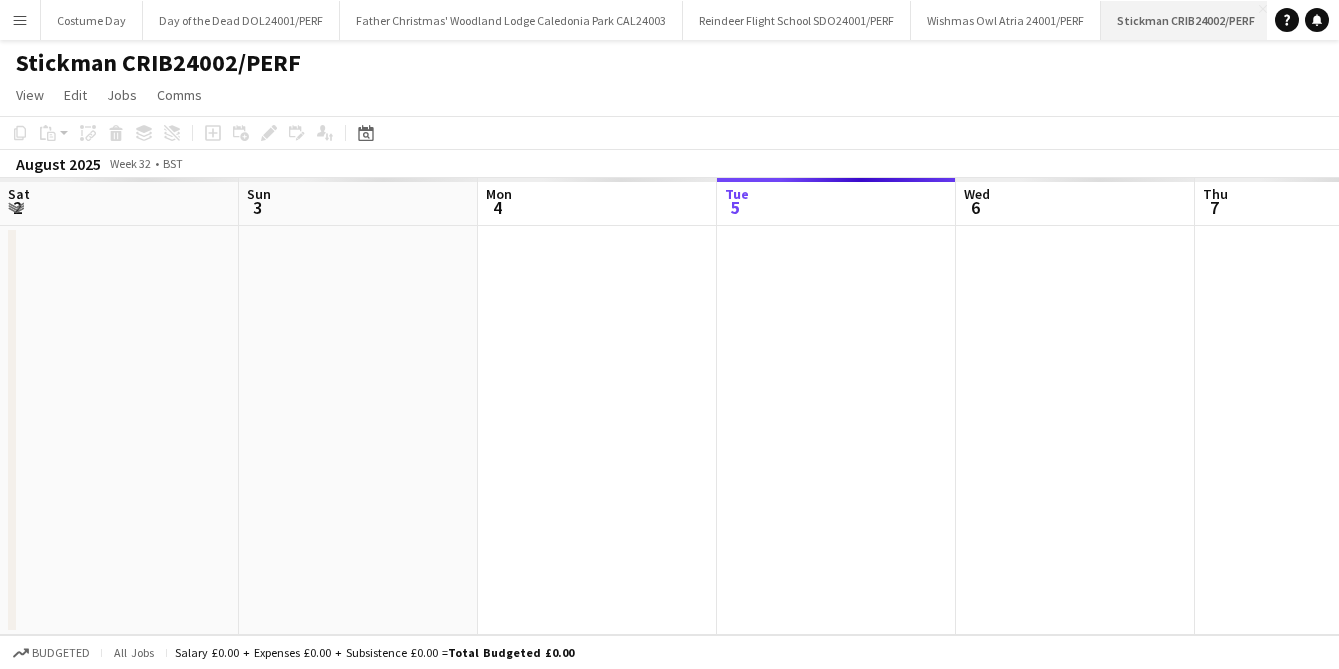 scroll, scrollTop: 0, scrollLeft: 478, axis: horizontal 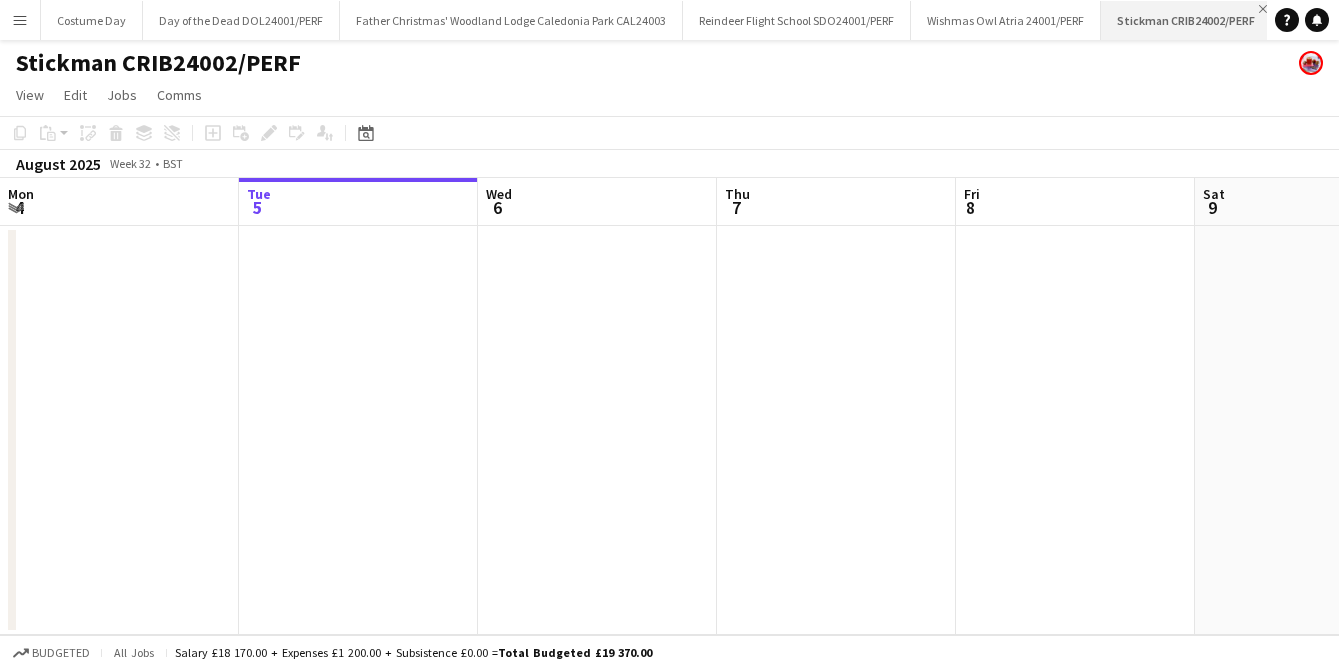 click on "Close" at bounding box center (1263, 9) 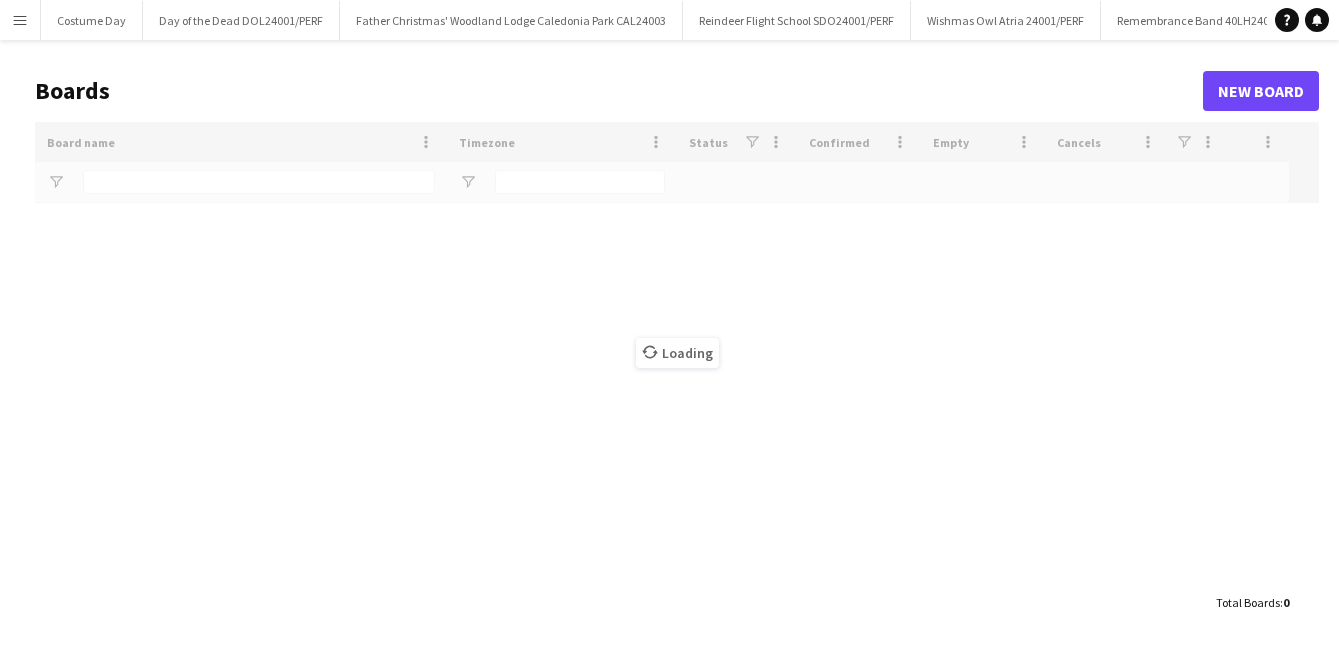 type on "*" 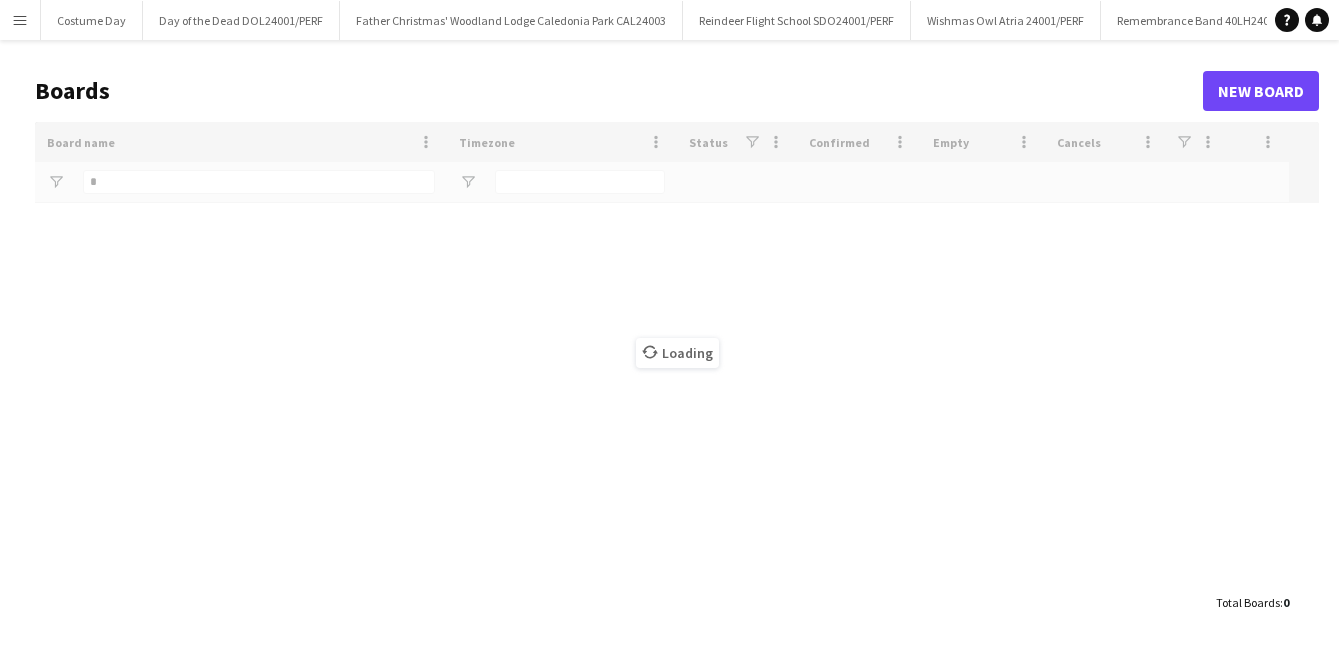 click on "Menu
Boards
Boards   Boards   All jobs   Status
Workforce
Workforce   My Workforce   Recruiting
Comms
Comms
Platform Settings
Platform Settings   Your settings
Training Academy
Training Academy
Knowledge Base
Knowledge Base
Product Updates
Product Updates   Log Out   Privacy   Costume Day
Close
Day of the Dead DOL24001/PERF
Close
Father Christmas' Woodland Lodge Caledonia Park CAL24003
Close
Reindeer Flight School SDO24001/PERF
Close
Wishmas Owl Atria 24001/PERF
Close
Remembrance Band 40LH24003/PERF
Close
The Elephant in the Room MAN24002/PERF
Close
Elf on the Shelf Bluewater" at bounding box center (669, 20) 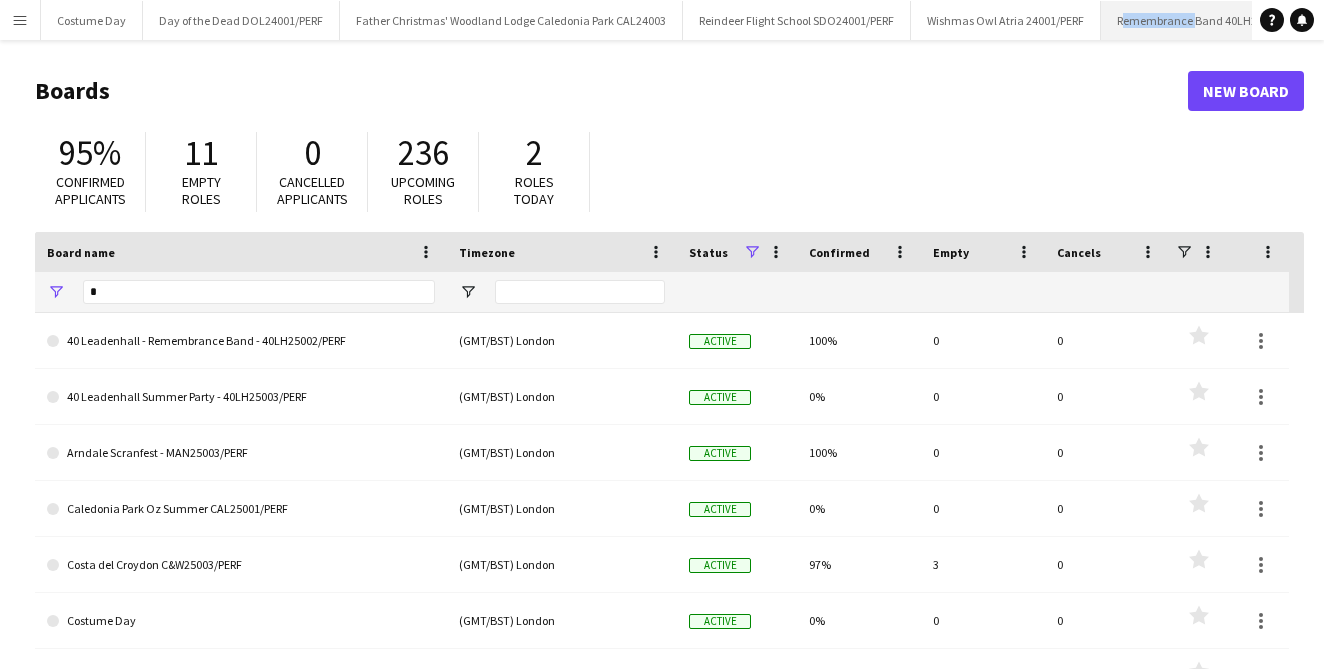 click on "Remembrance Band 40LH24003/PERF
Close" at bounding box center [1213, 20] 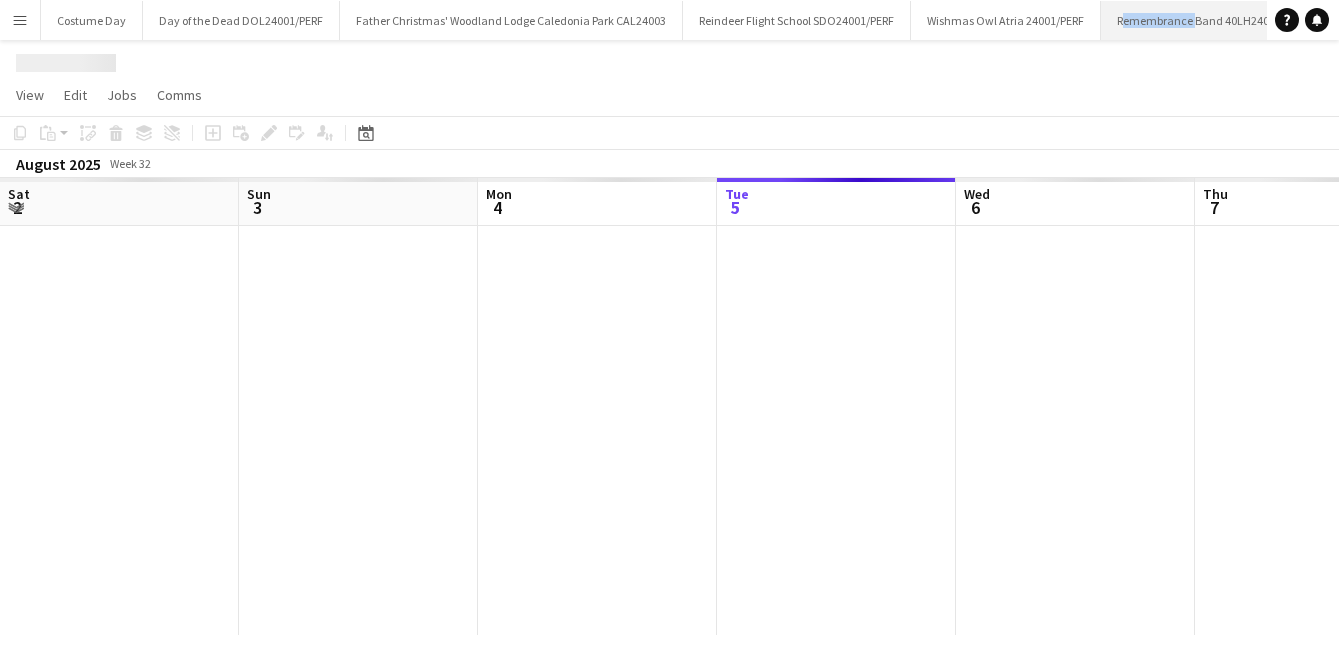 scroll, scrollTop: 0, scrollLeft: 478, axis: horizontal 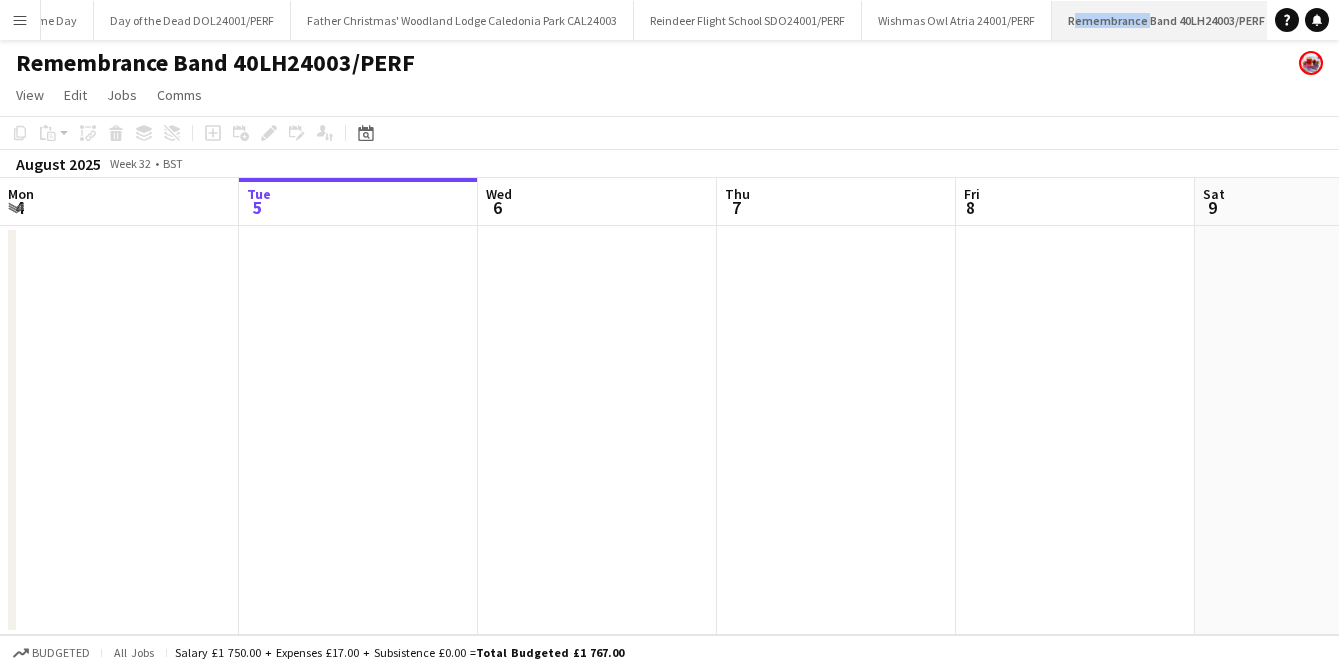 click on "Close" at bounding box center (1273, 9) 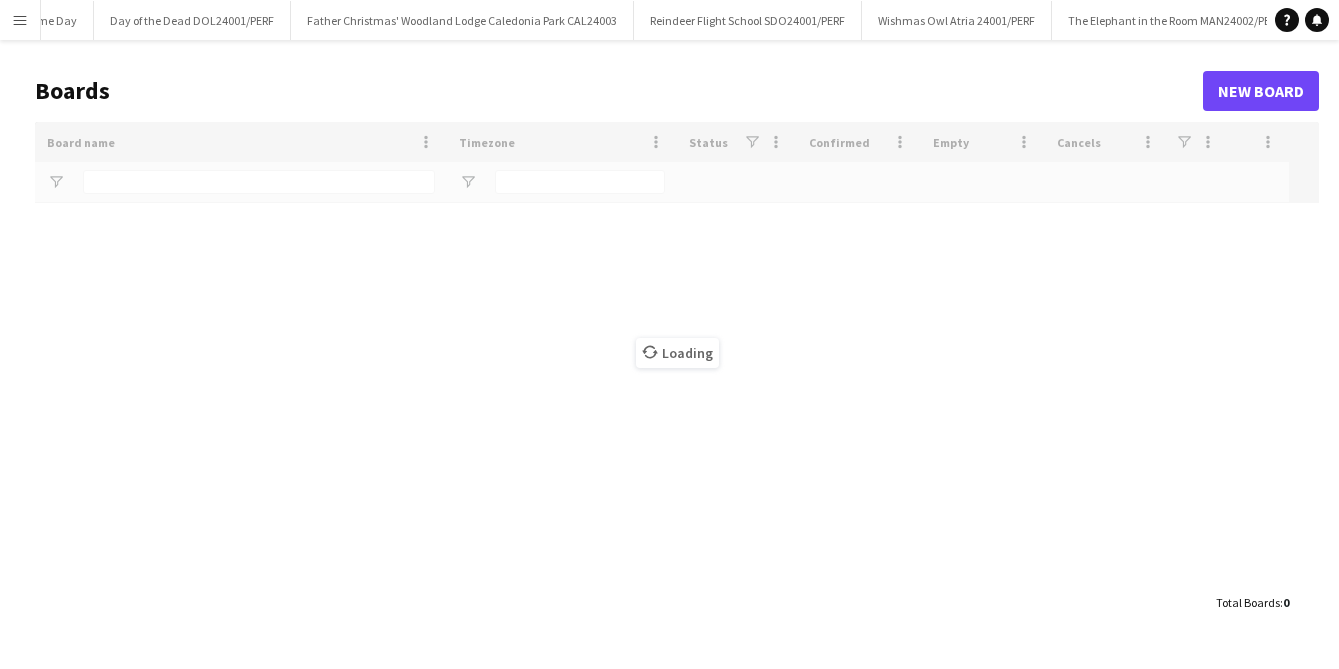 type on "*" 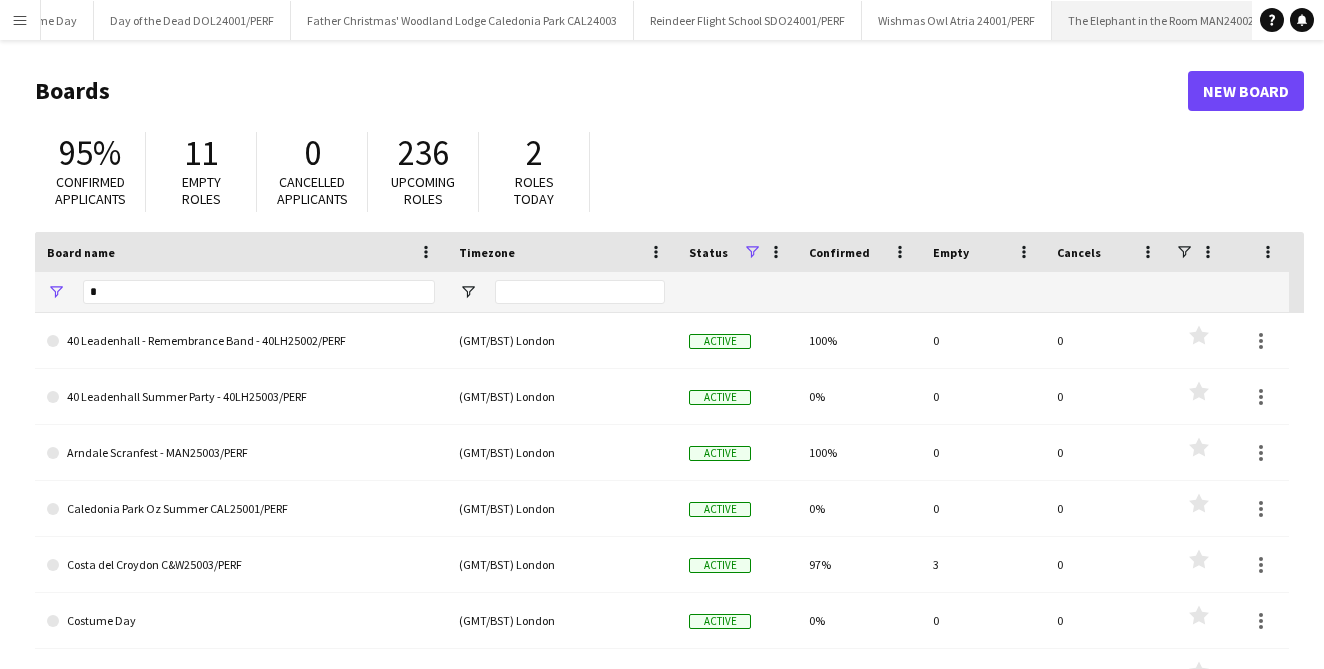 click on "The Elephant in the Room MAN24002/PERF
Close" at bounding box center (1175, 20) 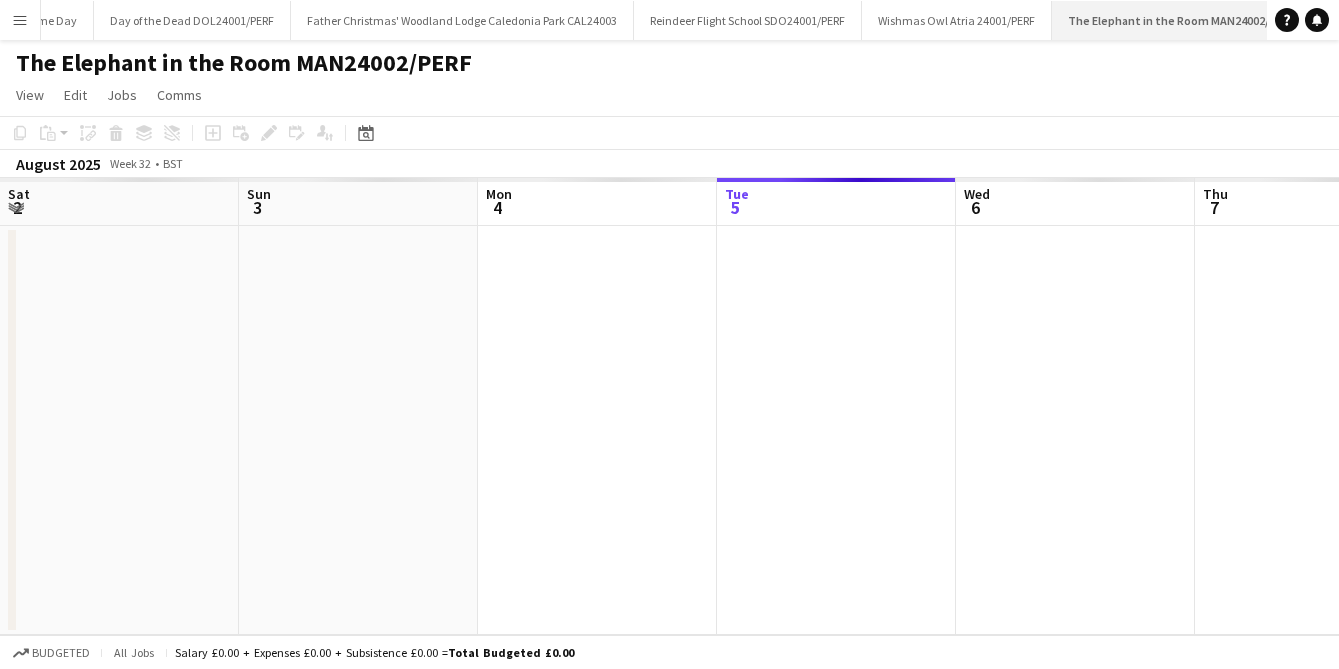 scroll, scrollTop: 0, scrollLeft: 478, axis: horizontal 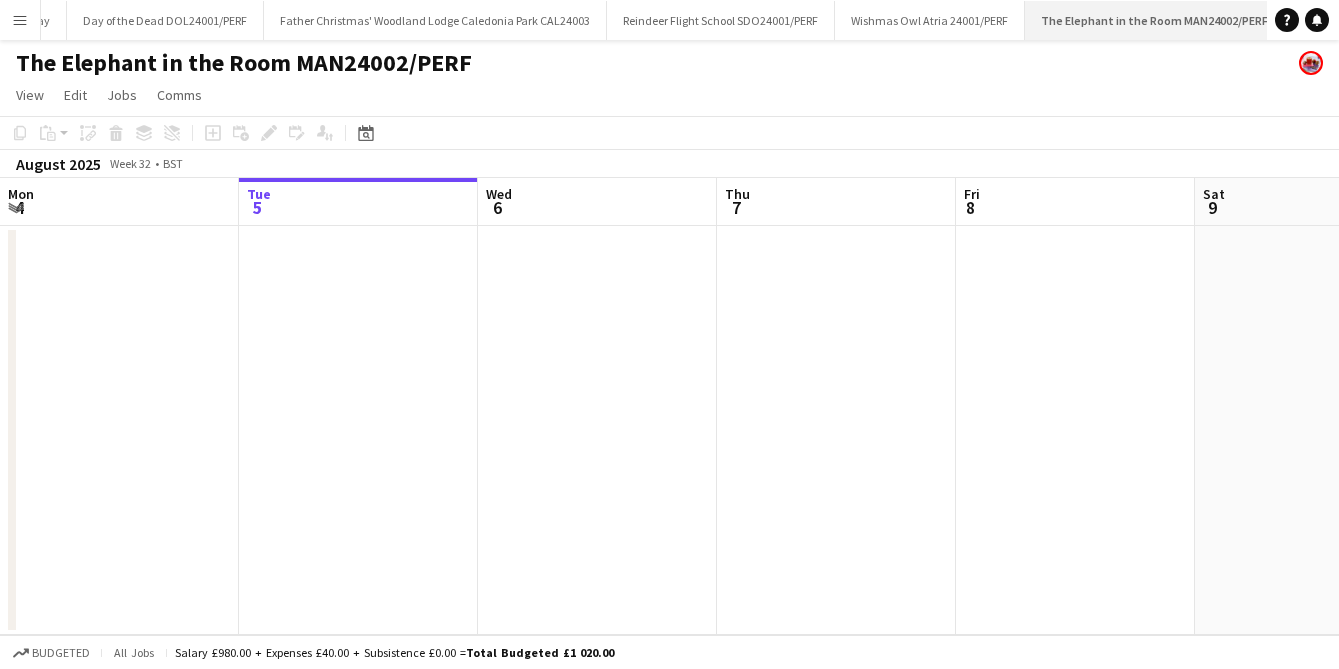 click on "The Elephant in the Room MAN24002/PERF
Close" at bounding box center [1155, 20] 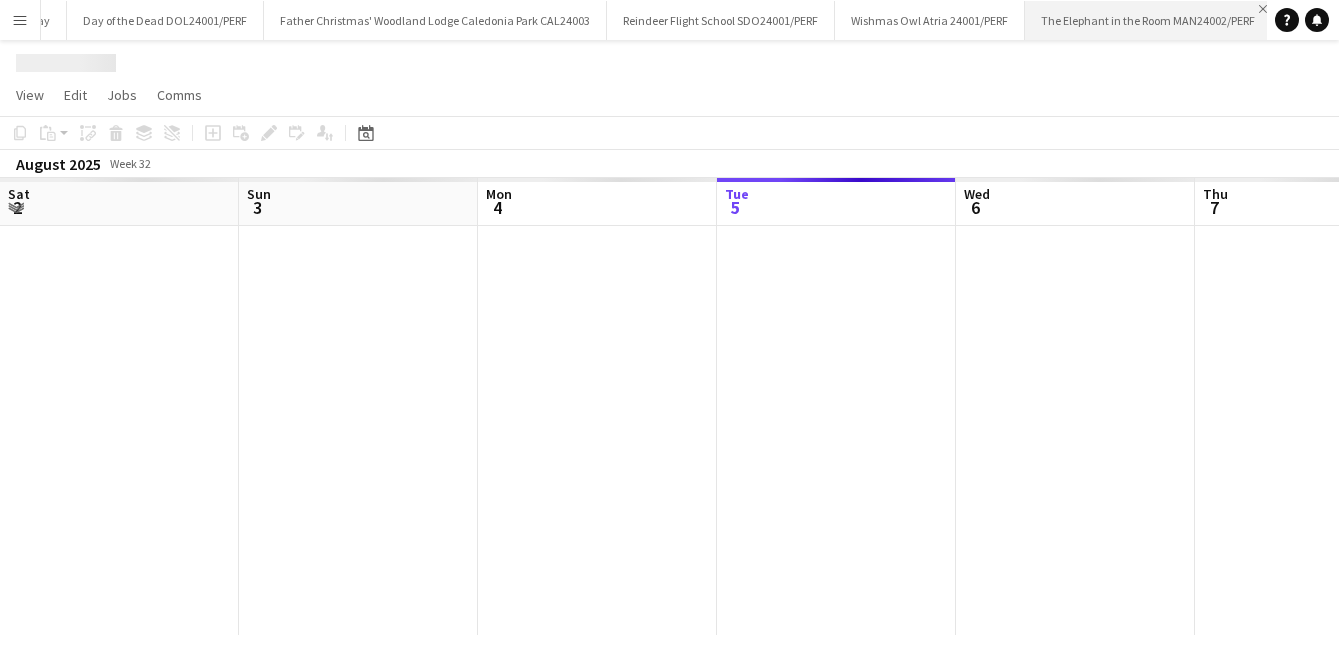 scroll, scrollTop: 0, scrollLeft: 478, axis: horizontal 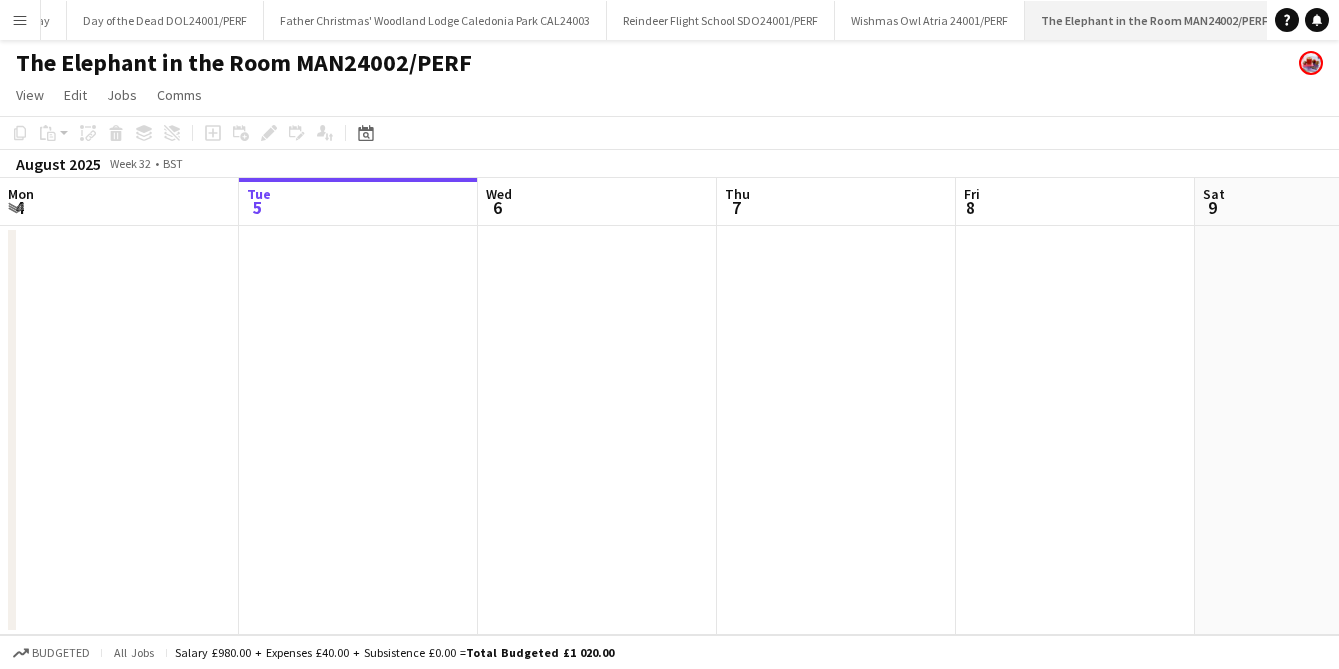 click on "Close" at bounding box center (1276, 9) 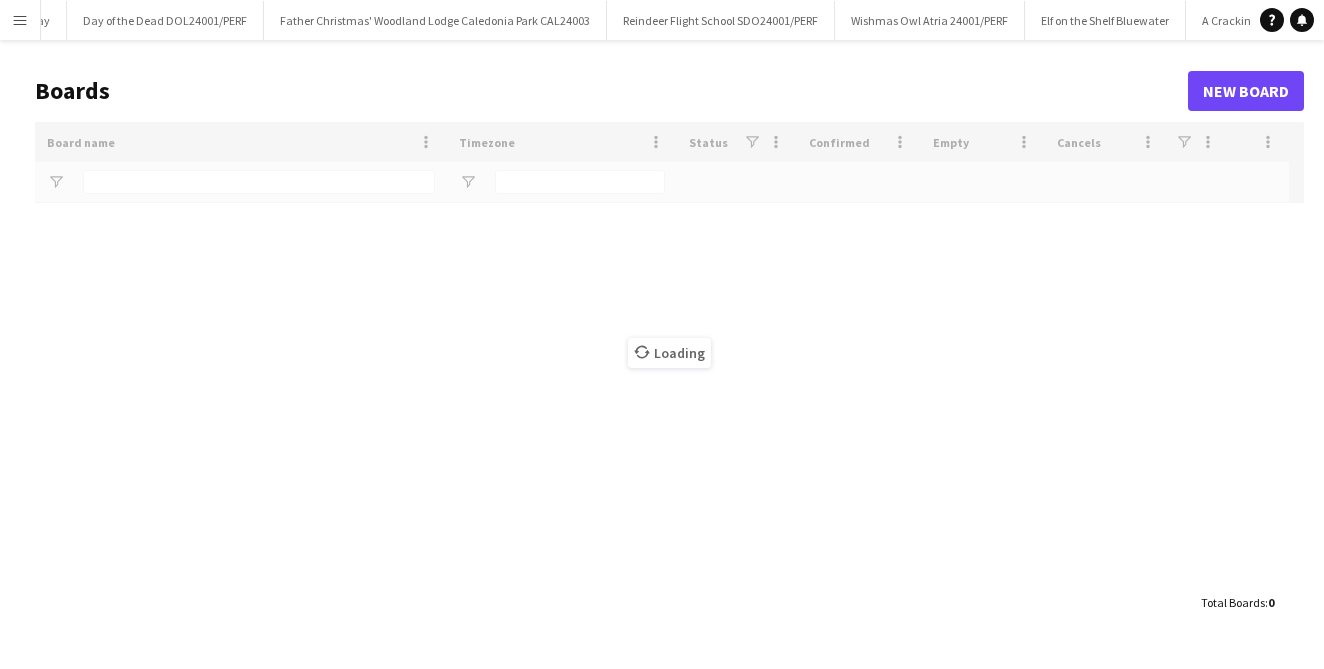 type on "*" 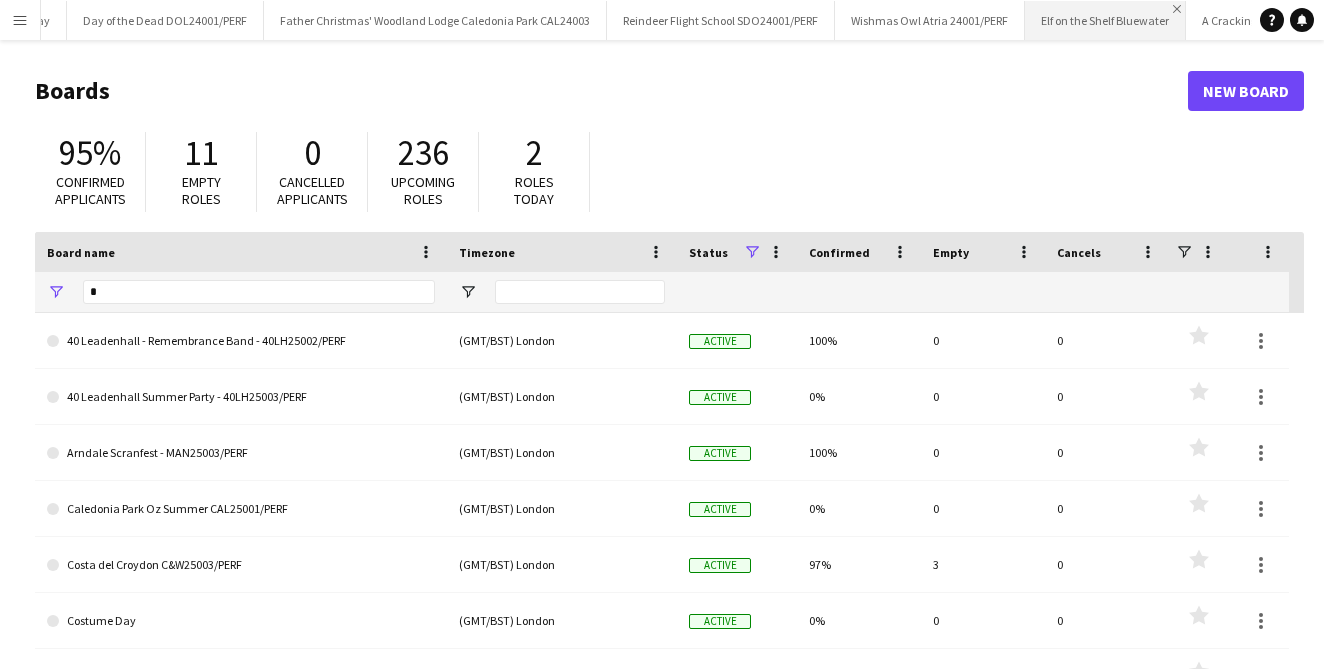 click on "Close" at bounding box center [1177, 9] 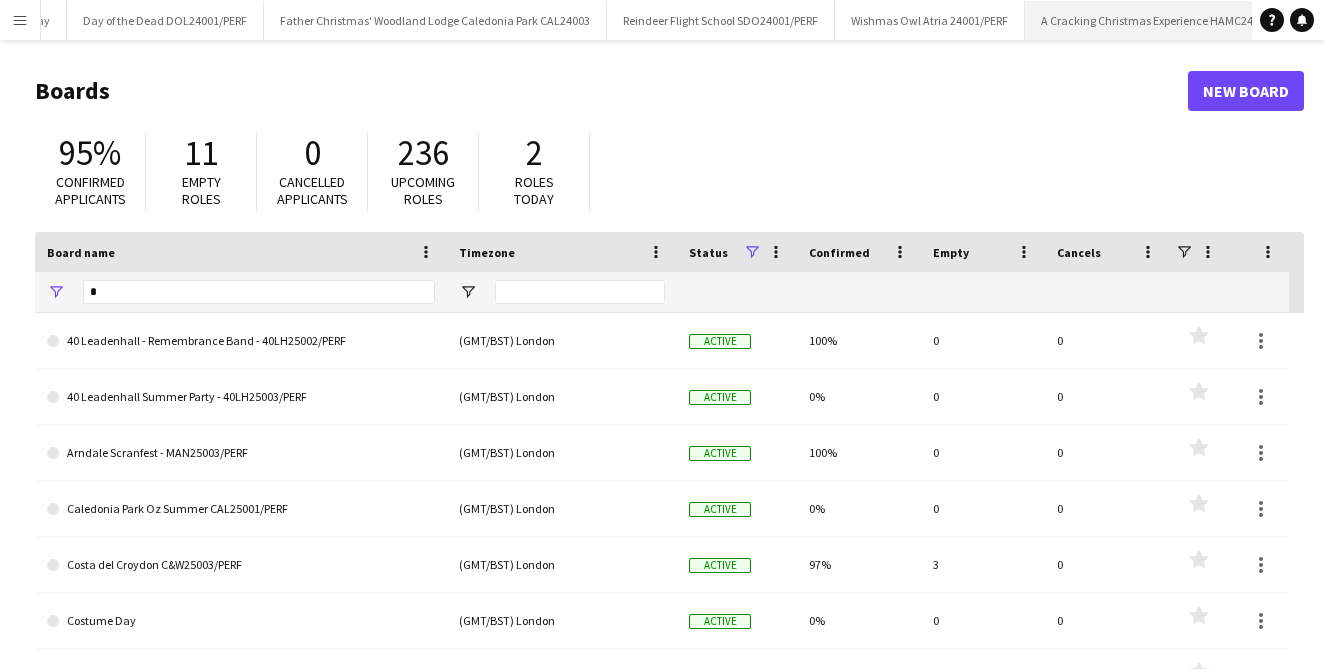 click on "A Cracking Christmas Experience HAMC24001/PERF
Close" at bounding box center (1170, 20) 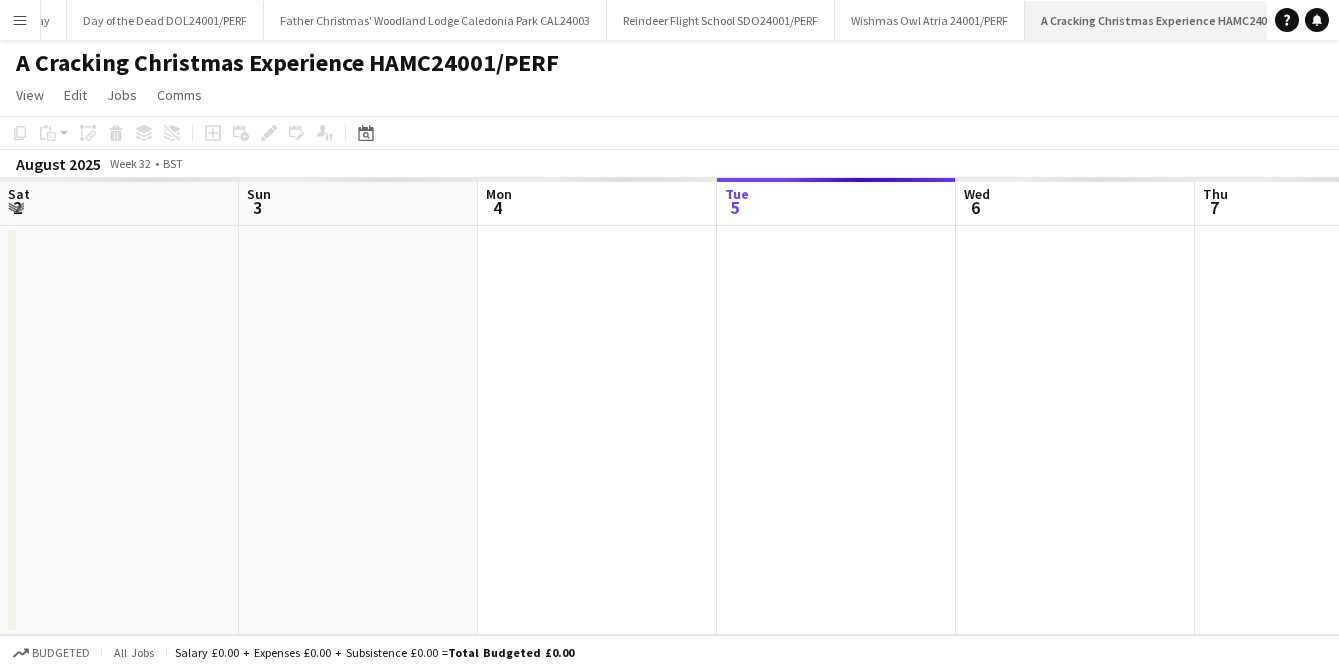 scroll, scrollTop: 0, scrollLeft: 478, axis: horizontal 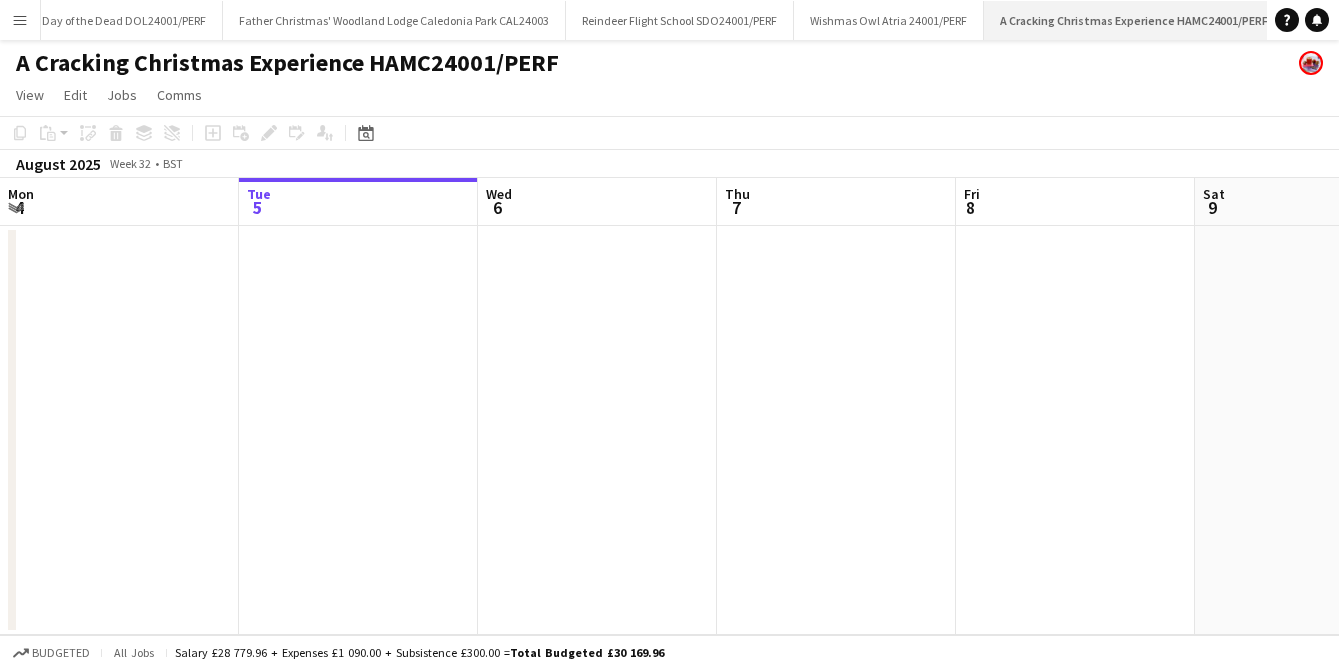 click on "Close" at bounding box center [1276, 9] 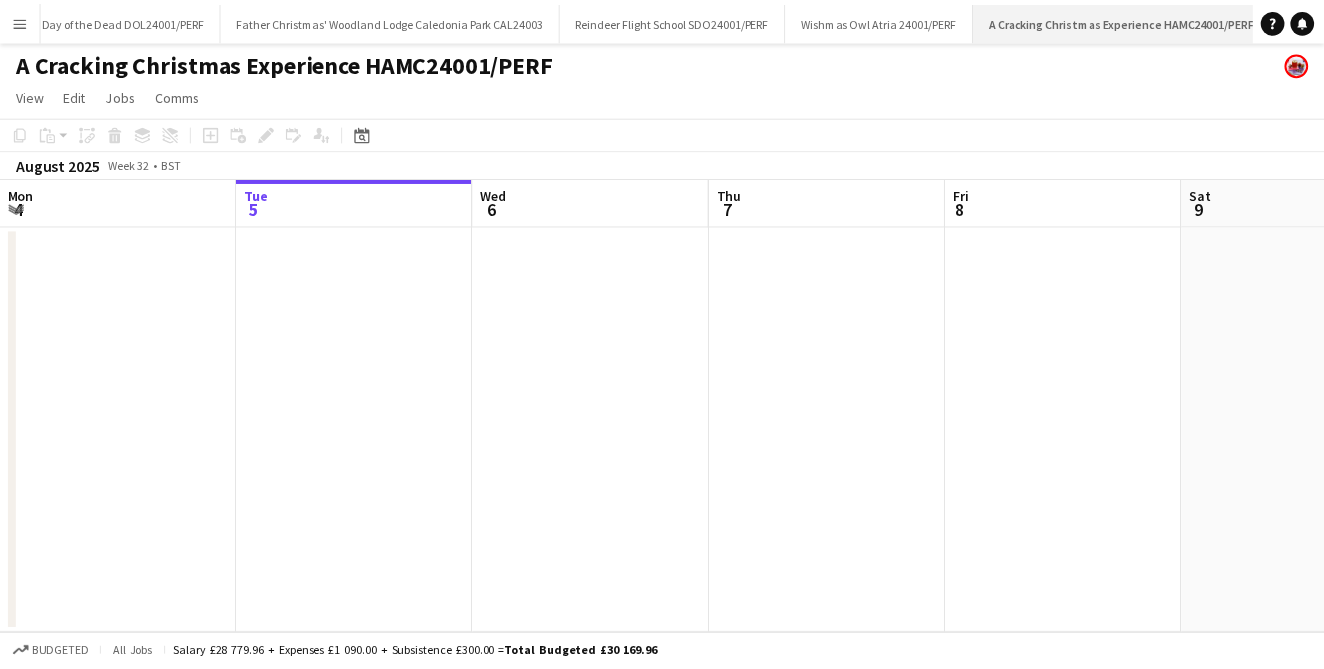 scroll, scrollTop: 0, scrollLeft: 80, axis: horizontal 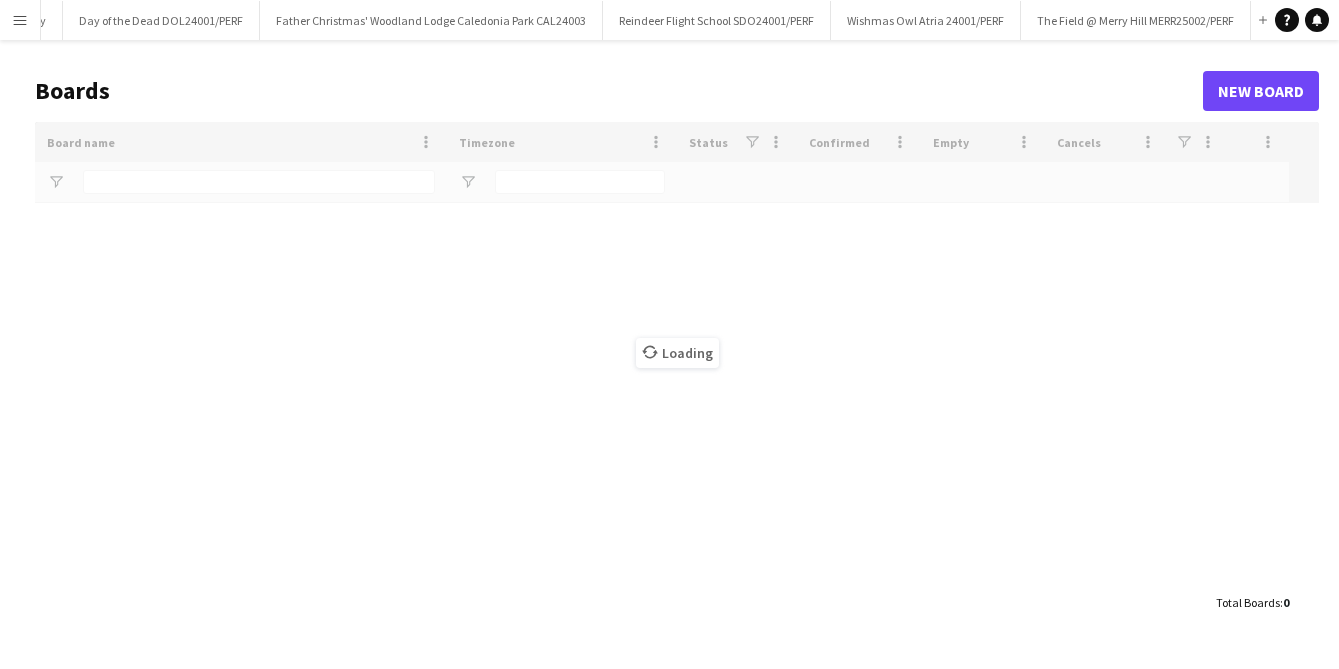 type on "*" 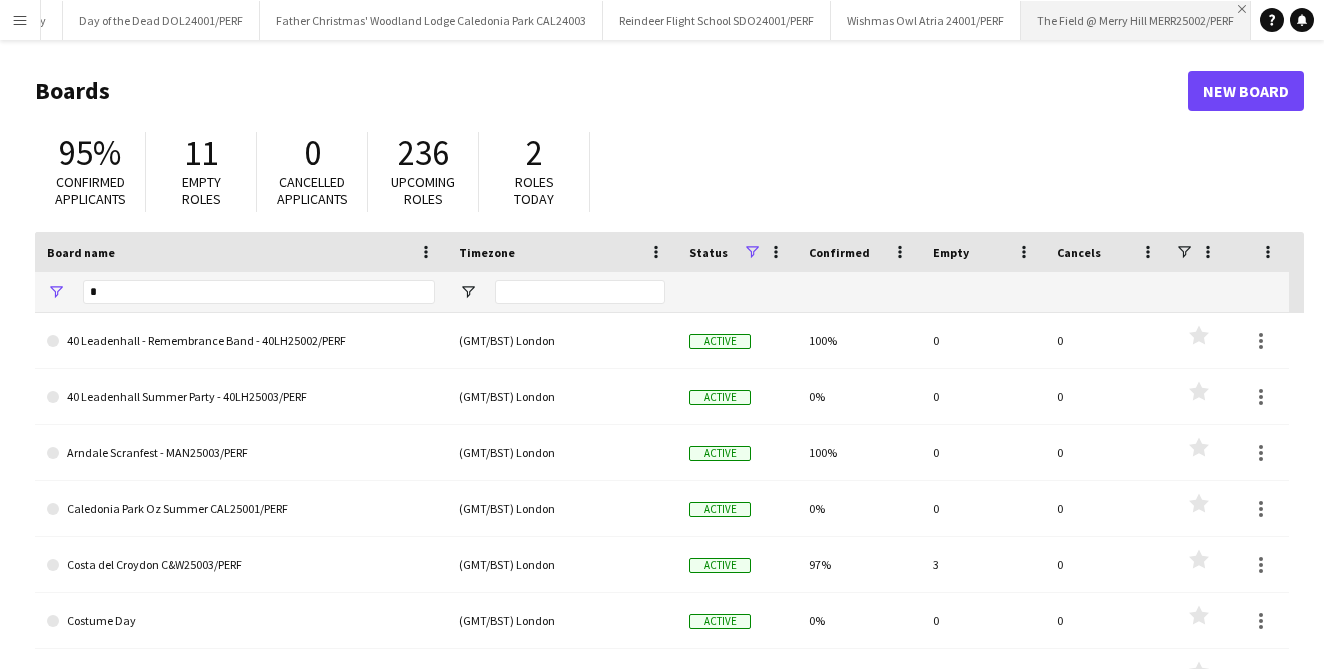 click on "Close" at bounding box center [1242, 9] 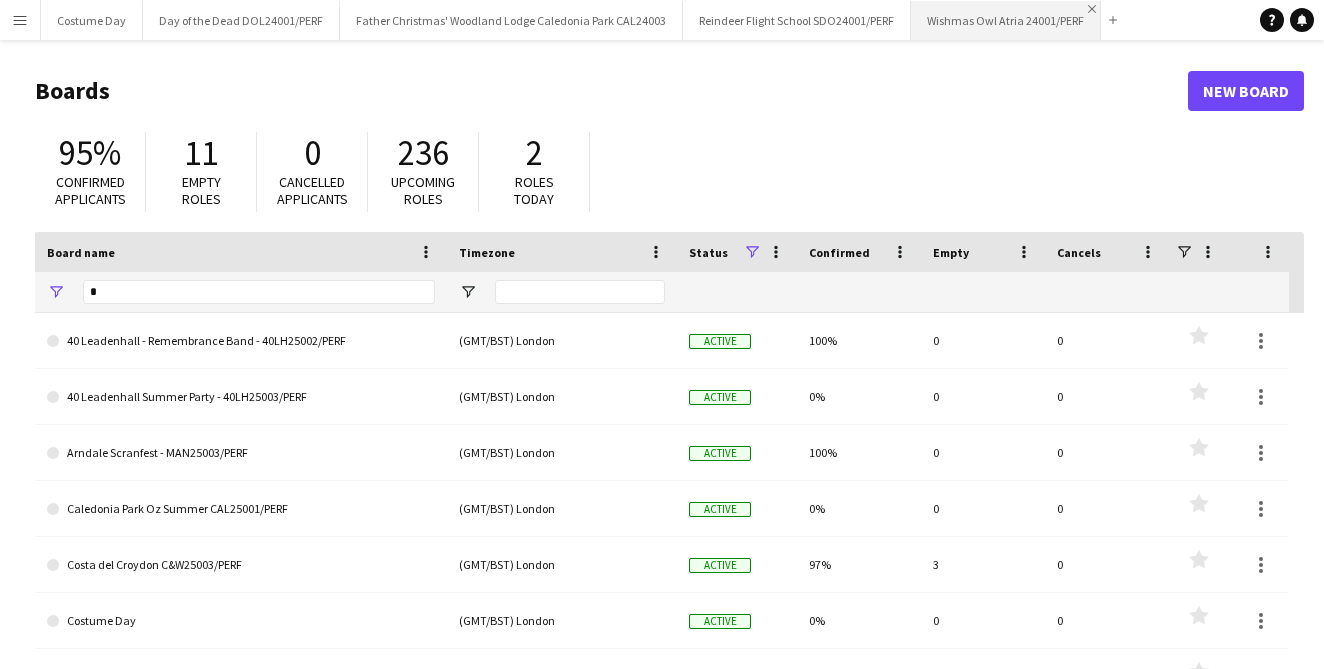 click on "Close" at bounding box center [1092, 9] 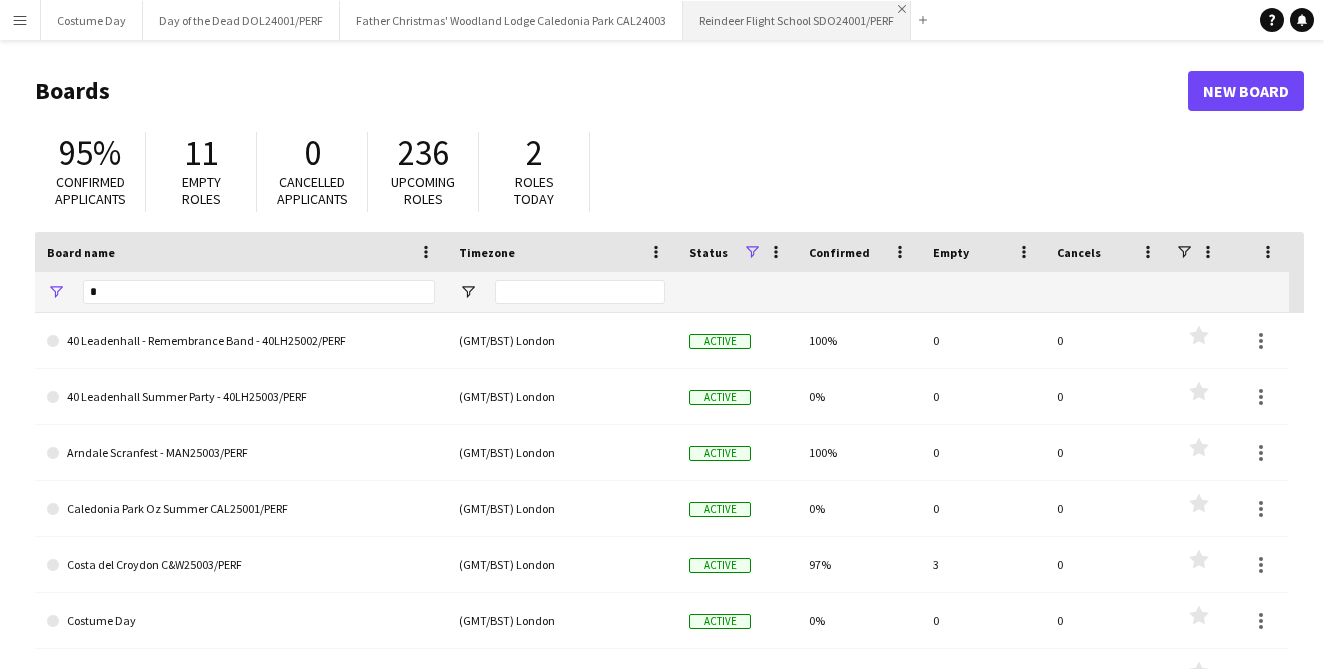 click on "Close" at bounding box center (902, 9) 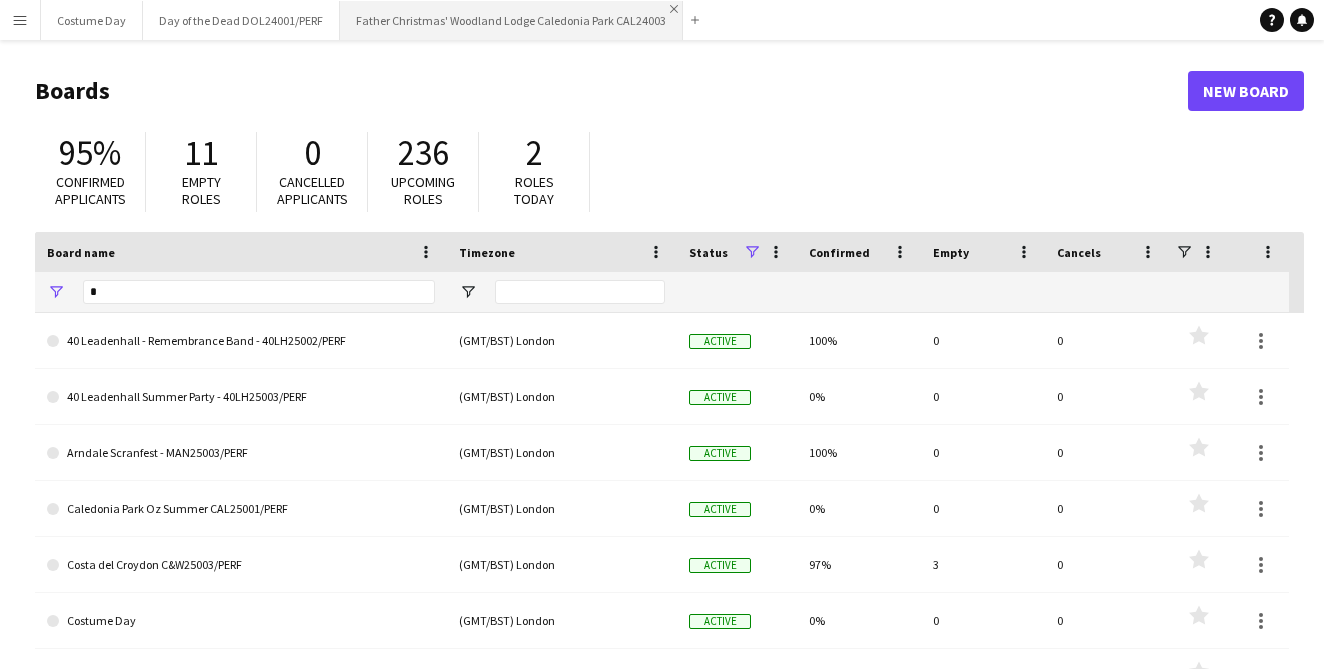 click on "Close" at bounding box center [674, 9] 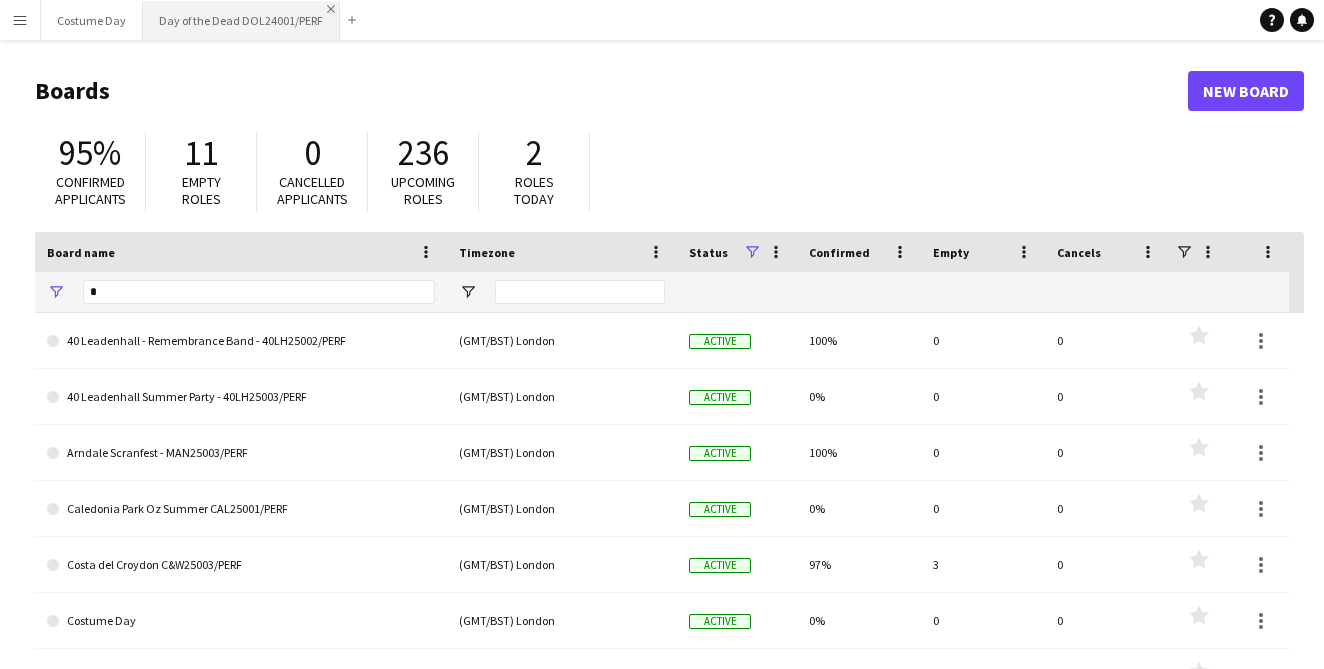 click on "Close" at bounding box center [331, 9] 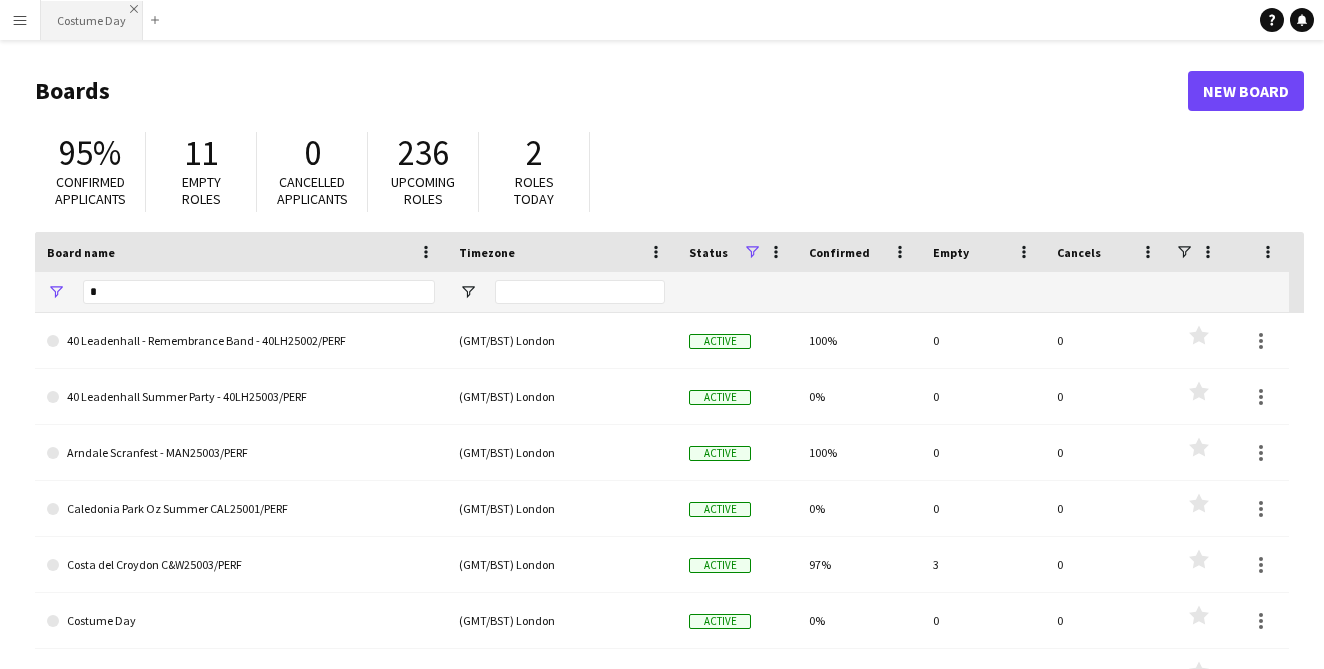 click on "Close" at bounding box center (134, 9) 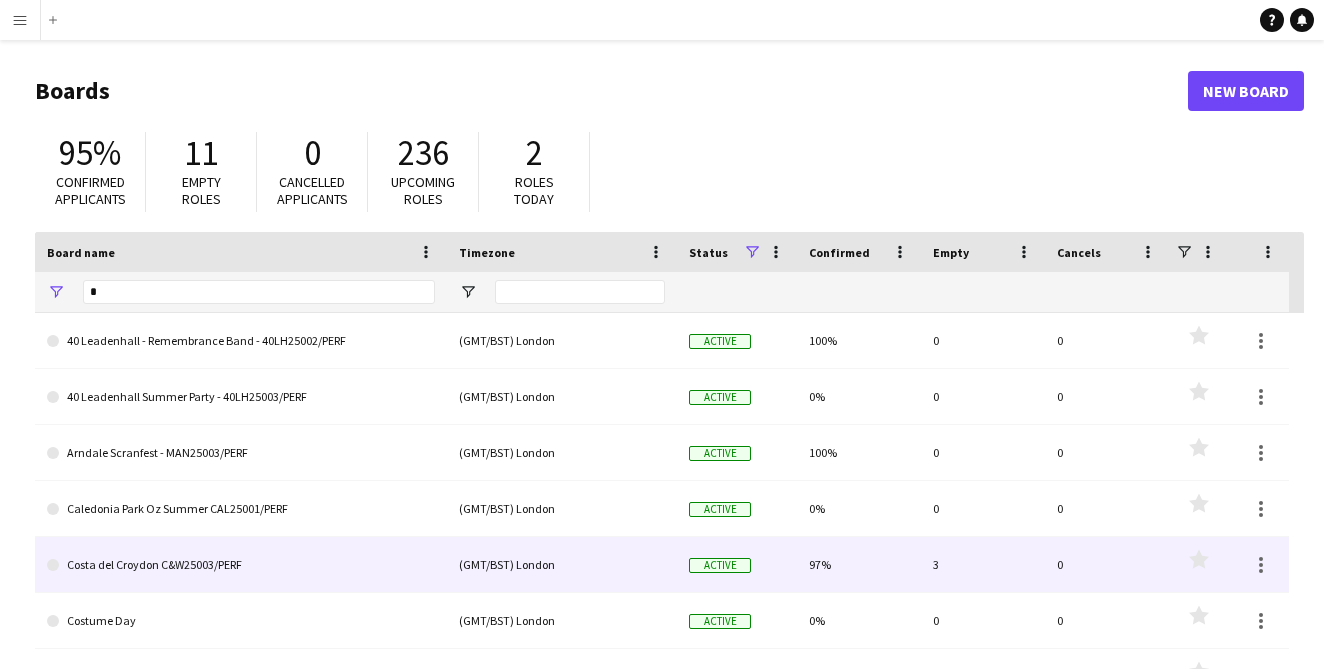 scroll, scrollTop: 64, scrollLeft: 0, axis: vertical 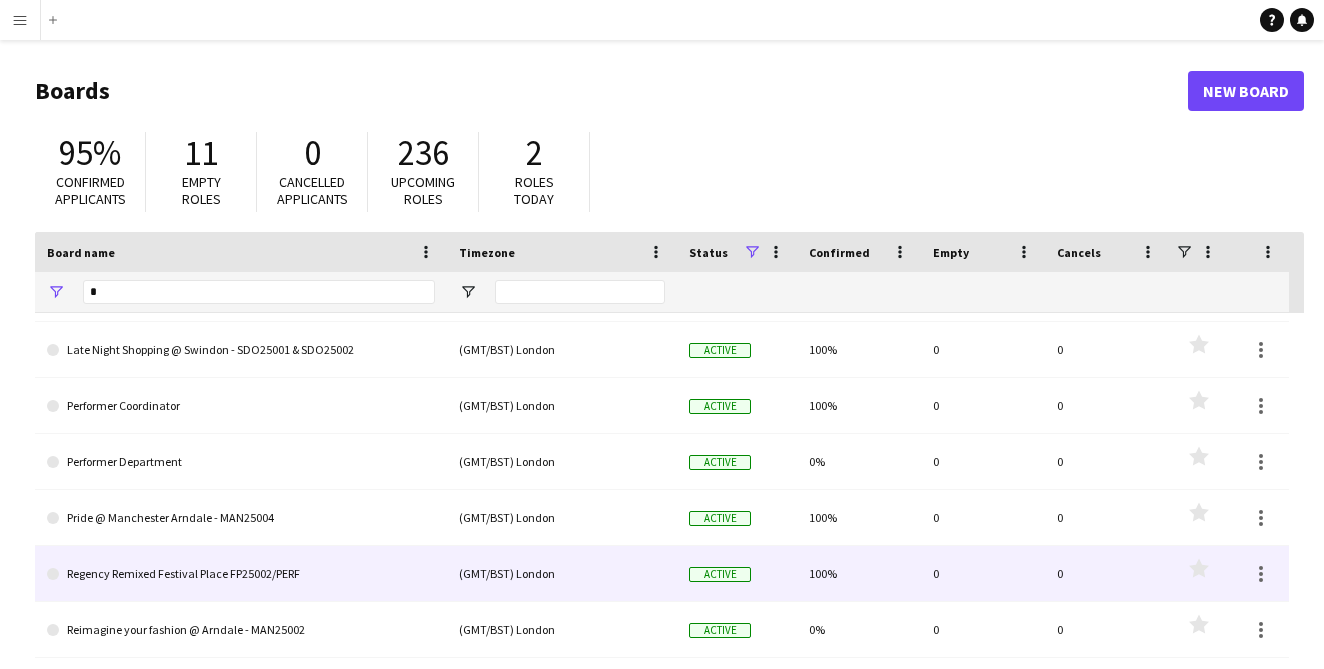 click on "Regency Remixed Festival Place FP25002/PERF" 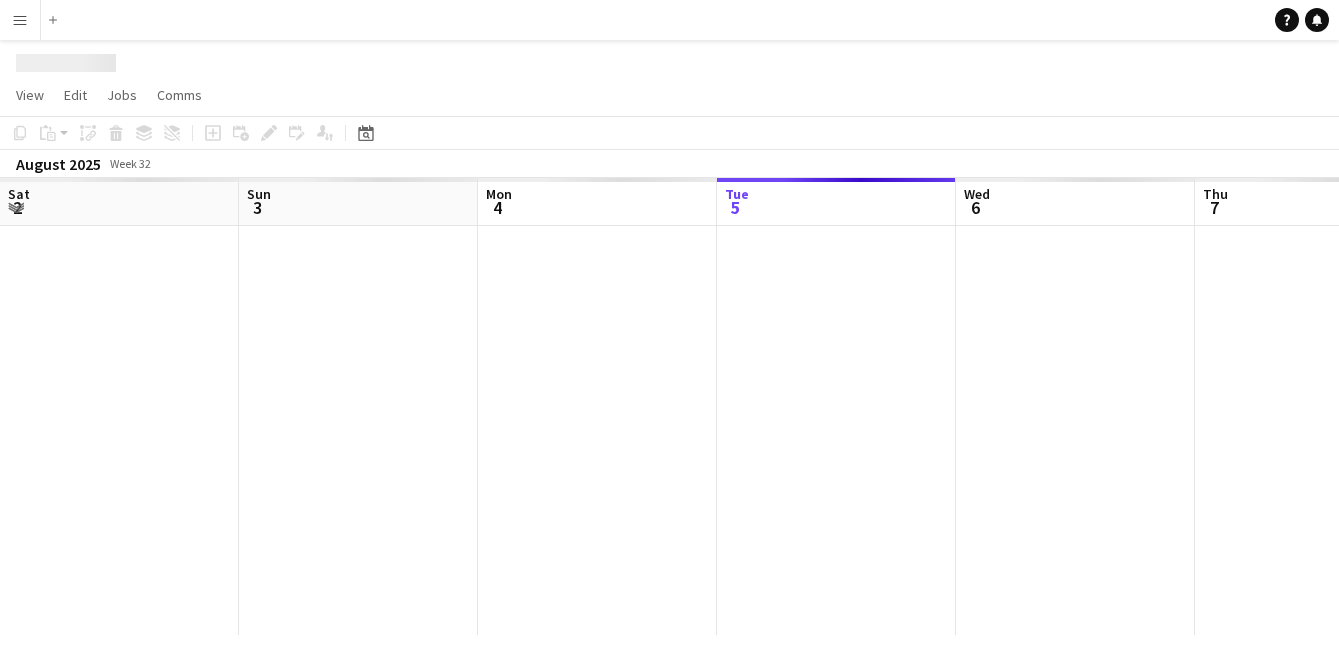 scroll 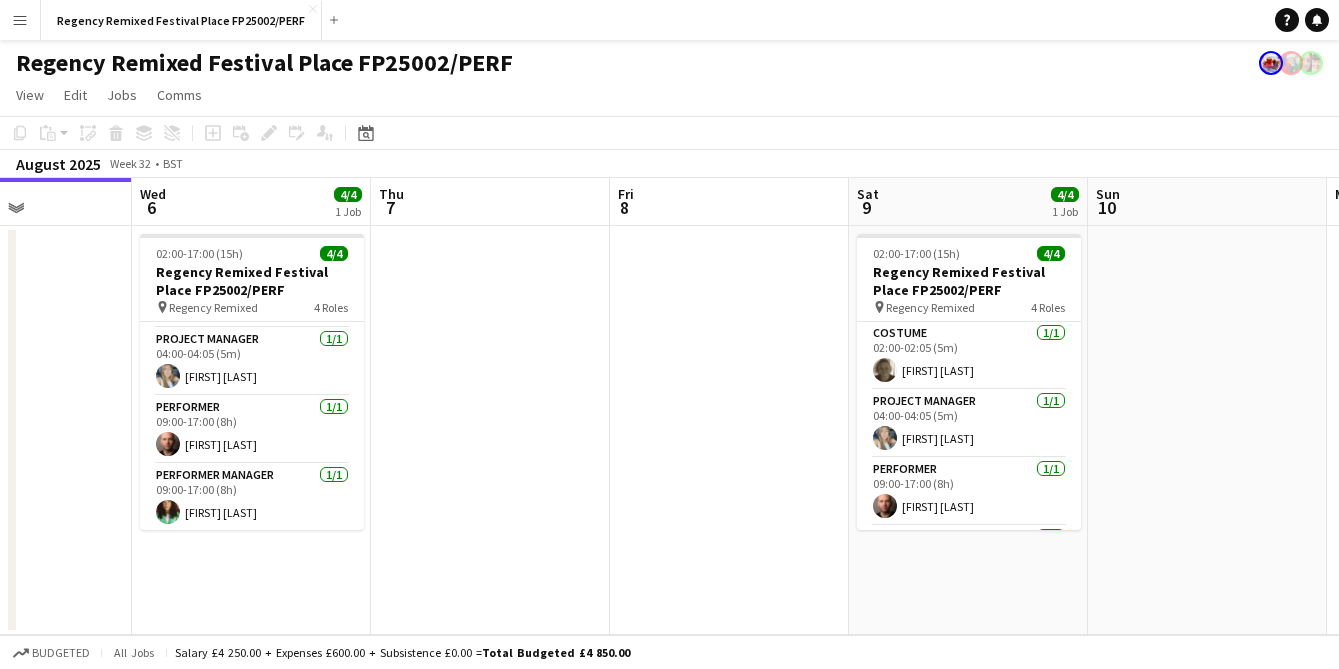 drag, startPoint x: 955, startPoint y: 467, endPoint x: 570, endPoint y: 450, distance: 385.37515 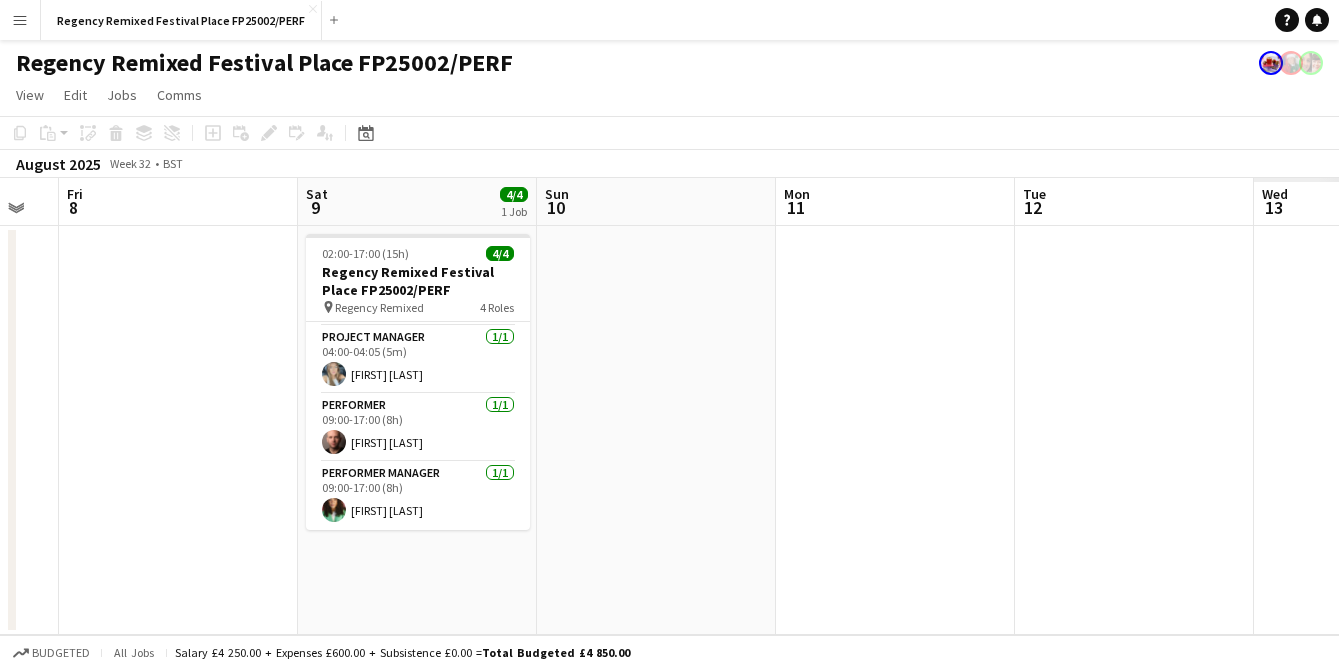 drag, startPoint x: 1138, startPoint y: 485, endPoint x: 406, endPoint y: 480, distance: 732.0171 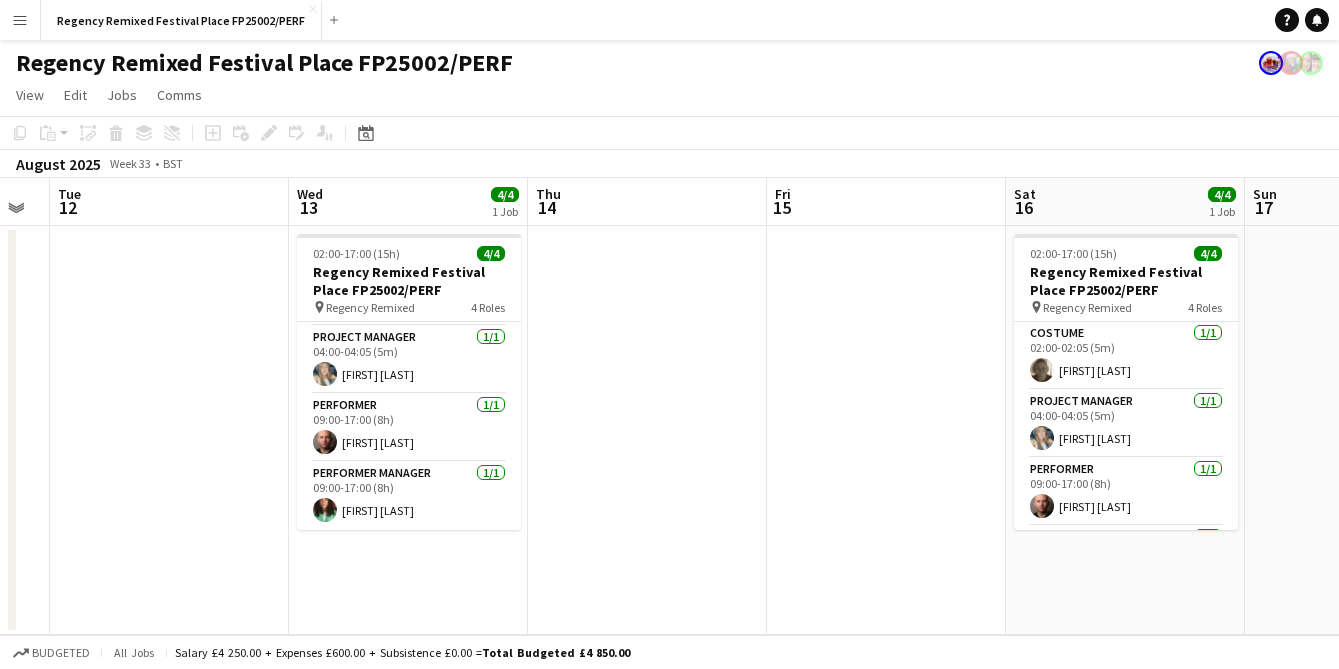 drag, startPoint x: 1227, startPoint y: 610, endPoint x: 681, endPoint y: 582, distance: 546.71747 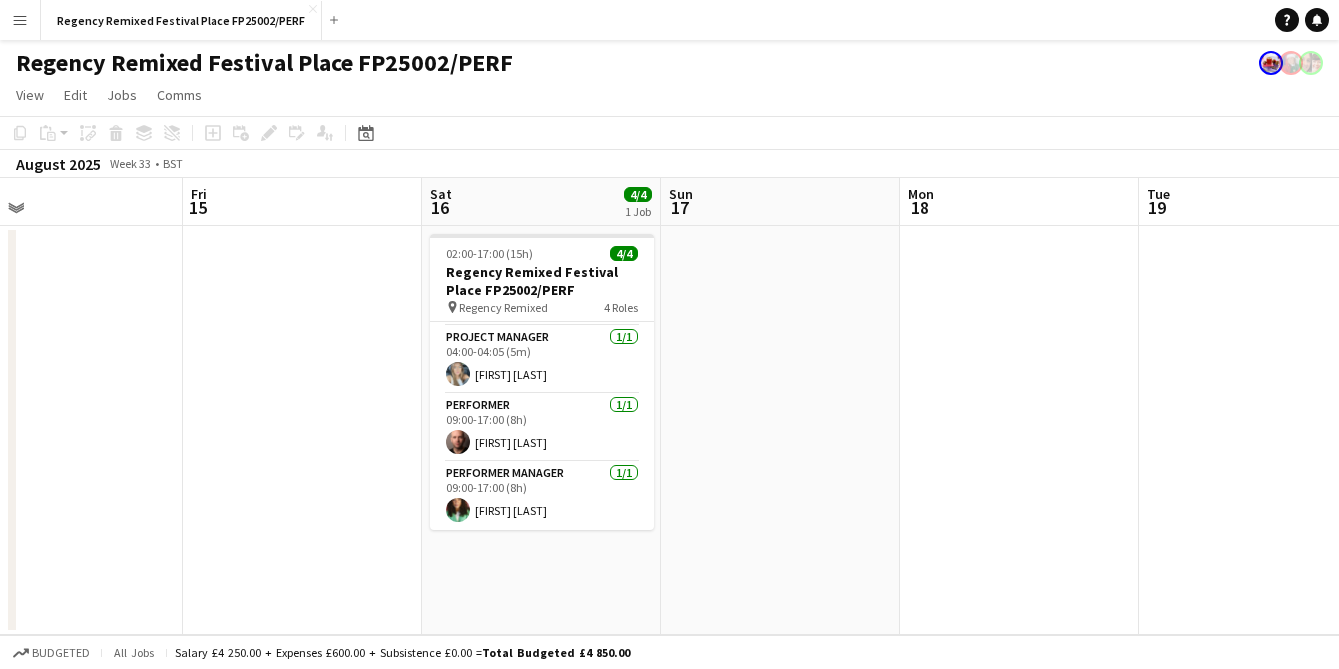 drag, startPoint x: 1250, startPoint y: 572, endPoint x: 564, endPoint y: 595, distance: 686.38544 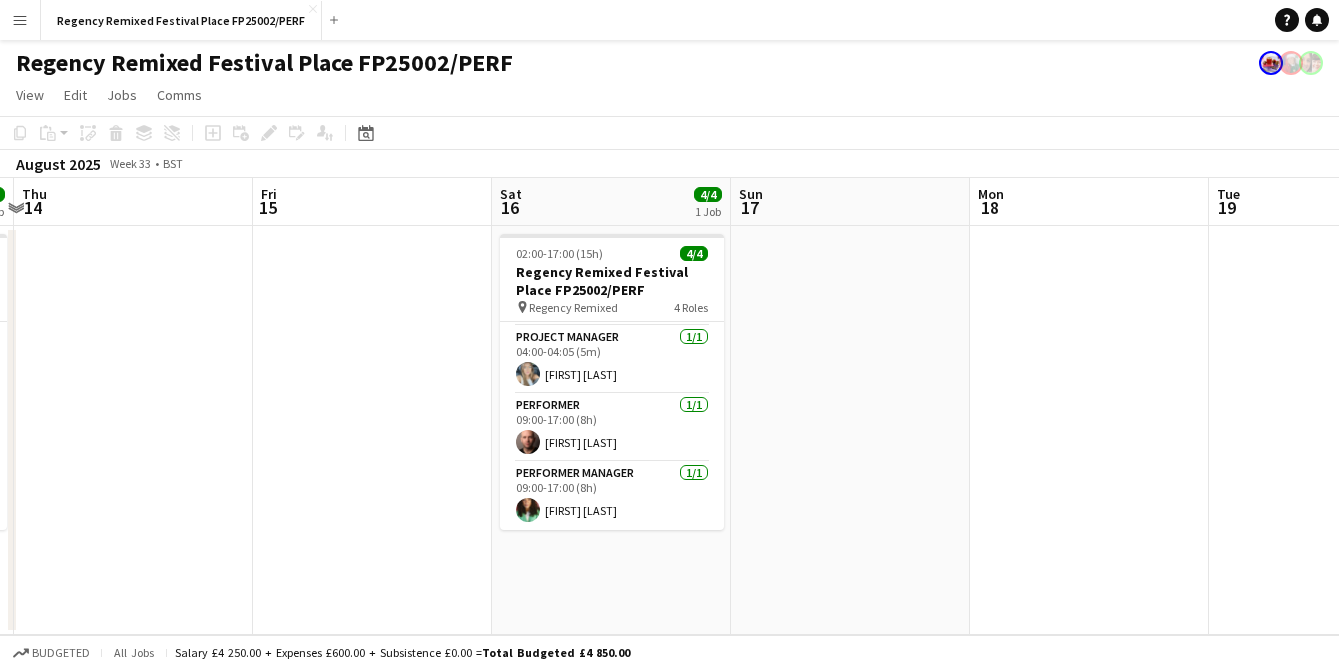 drag, startPoint x: 1099, startPoint y: 502, endPoint x: 291, endPoint y: 472, distance: 808.55676 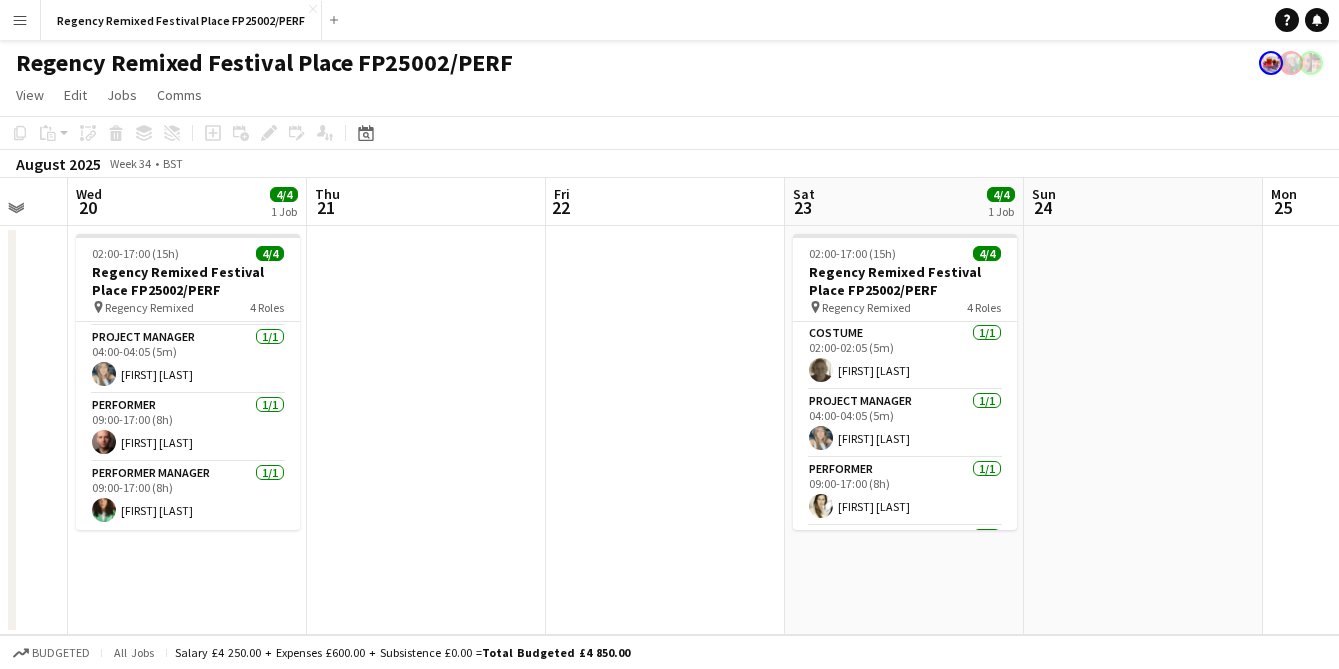 drag, startPoint x: 1038, startPoint y: 525, endPoint x: 311, endPoint y: 540, distance: 727.1547 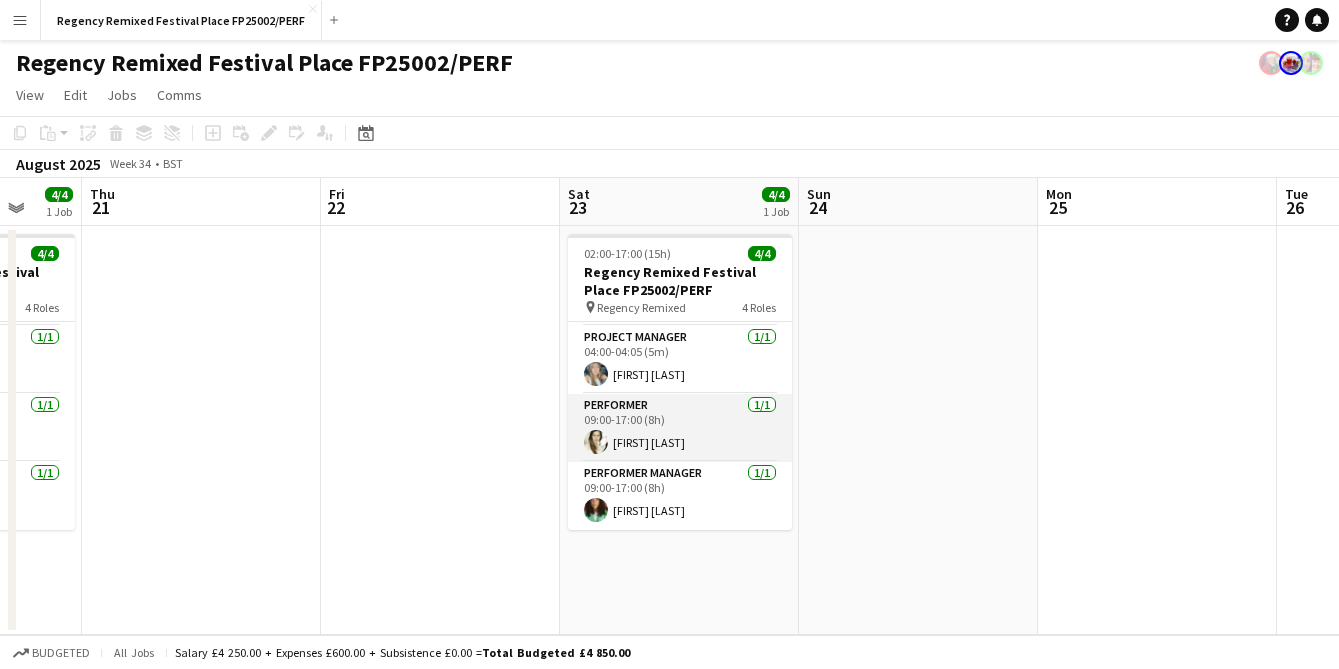 click on "Performer   1/1   09:00-17:00 (8h)
[FIRST] [LAST]" at bounding box center [680, 428] 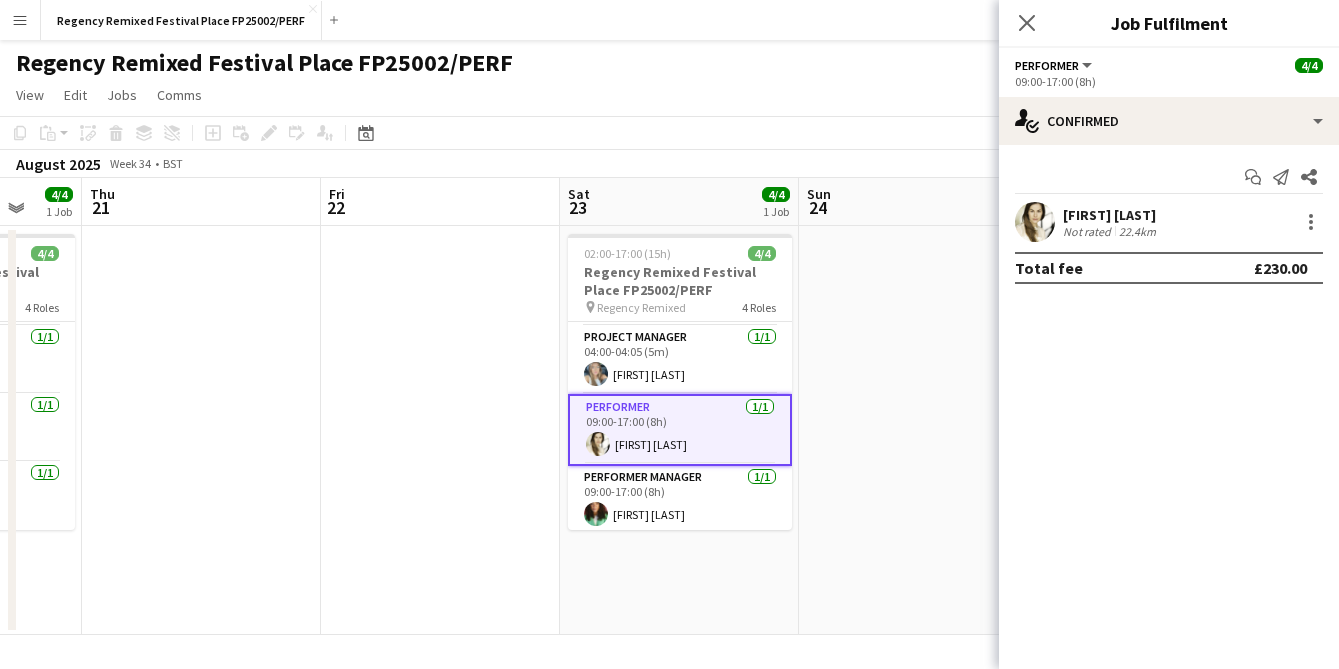 click on "Not rated" at bounding box center [1089, 231] 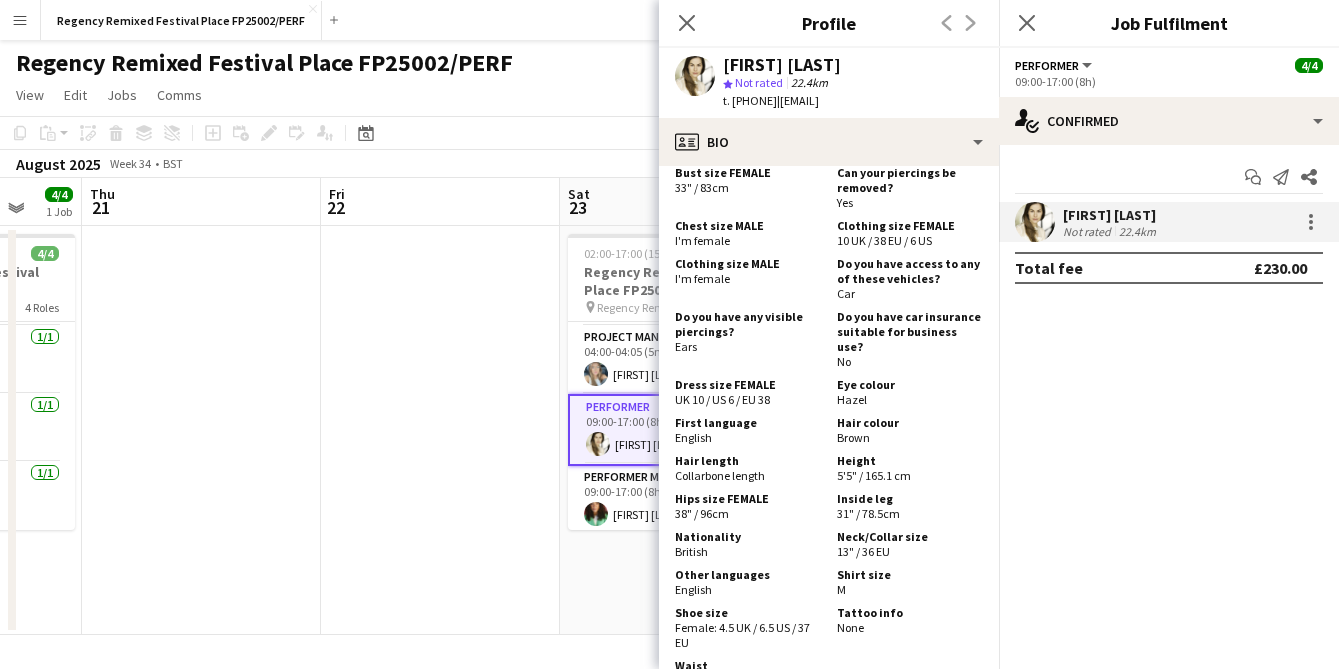 scroll, scrollTop: 919, scrollLeft: 0, axis: vertical 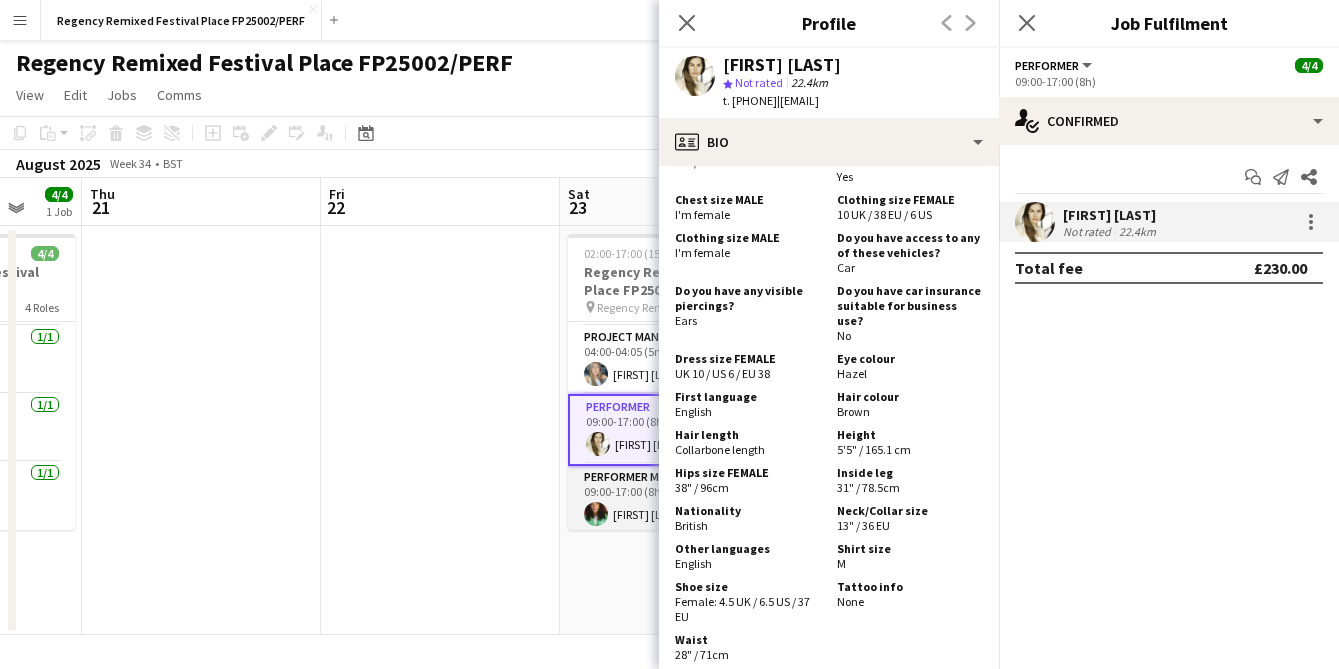 click on "Performer Manager   1/1   09:00-17:00 (8h)
[FIRST] [LAST]" at bounding box center [680, 500] 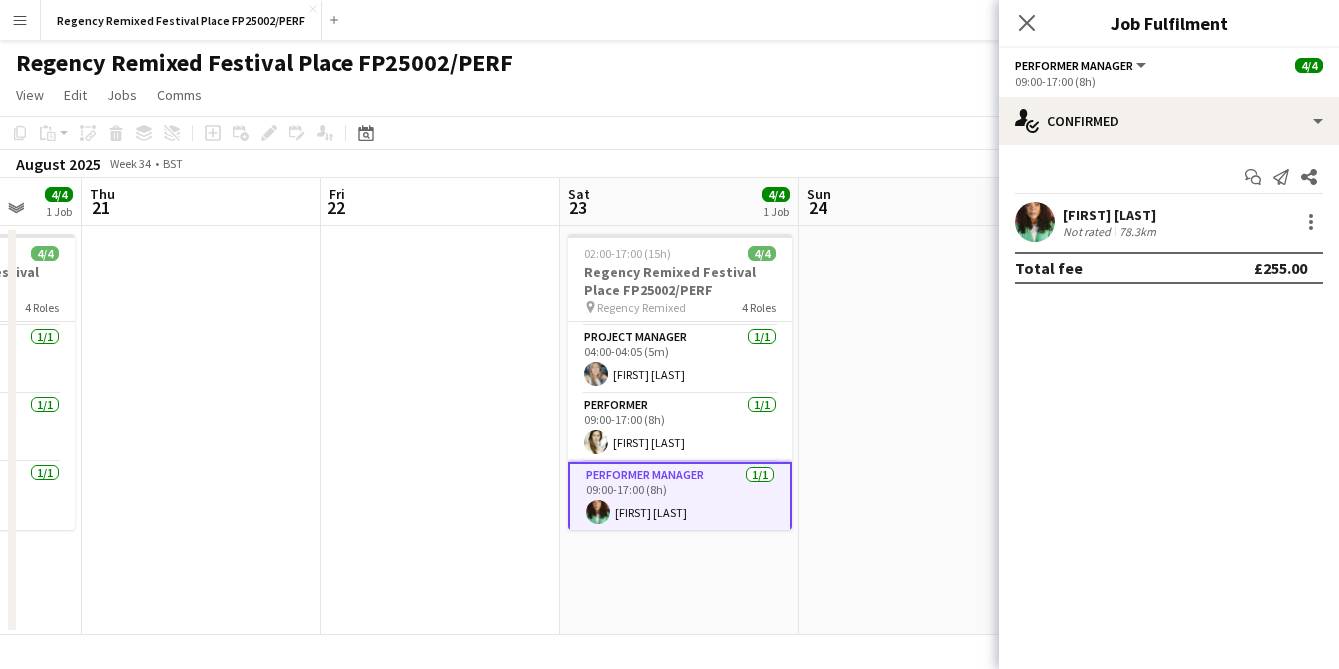 click on "78.3km" at bounding box center (1137, 231) 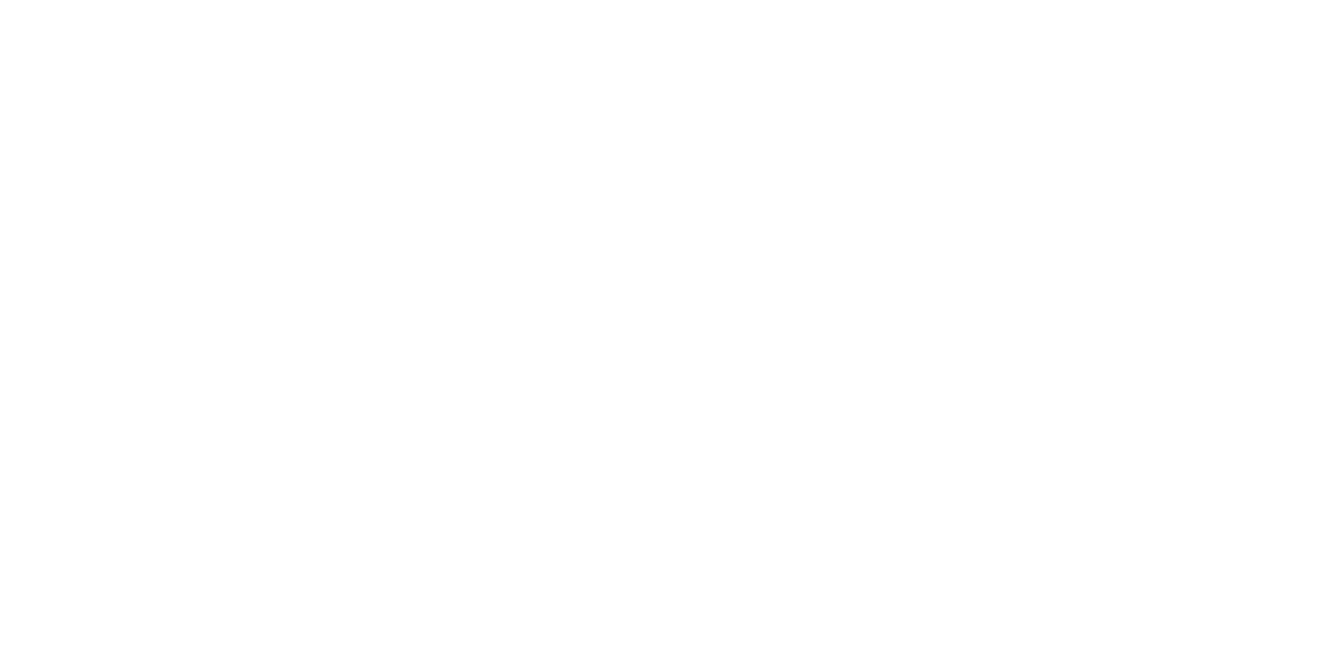 scroll, scrollTop: 0, scrollLeft: 0, axis: both 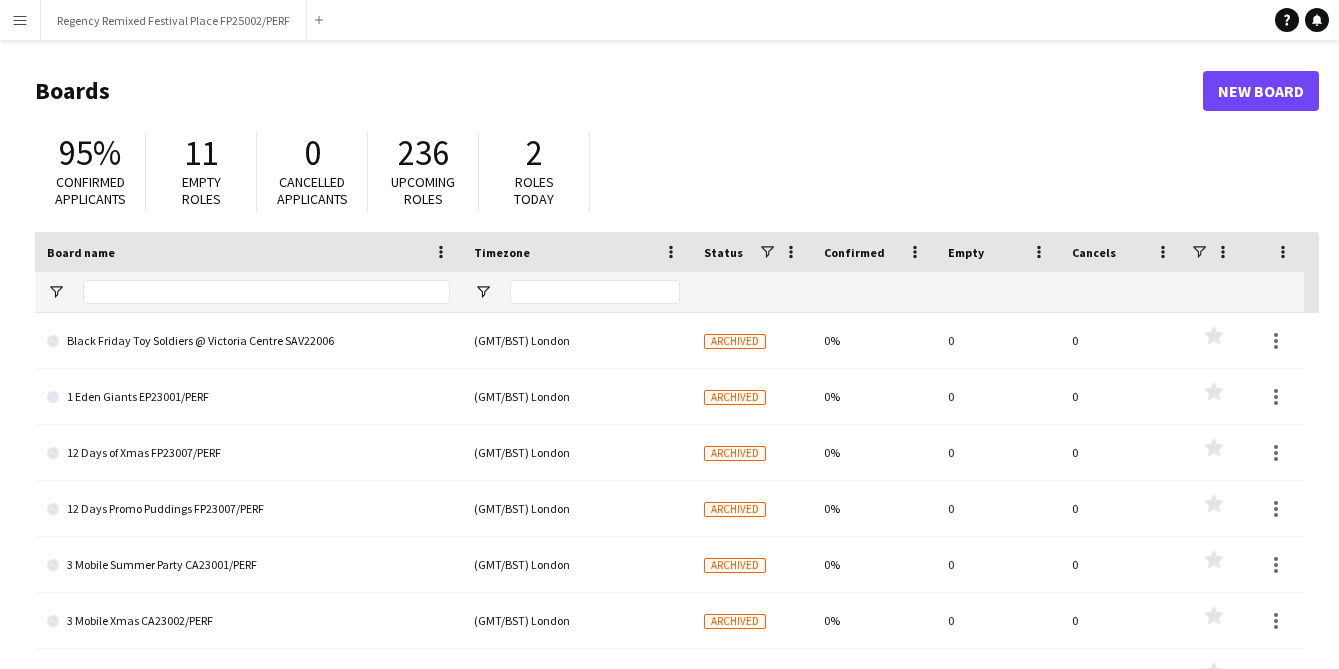 type on "*" 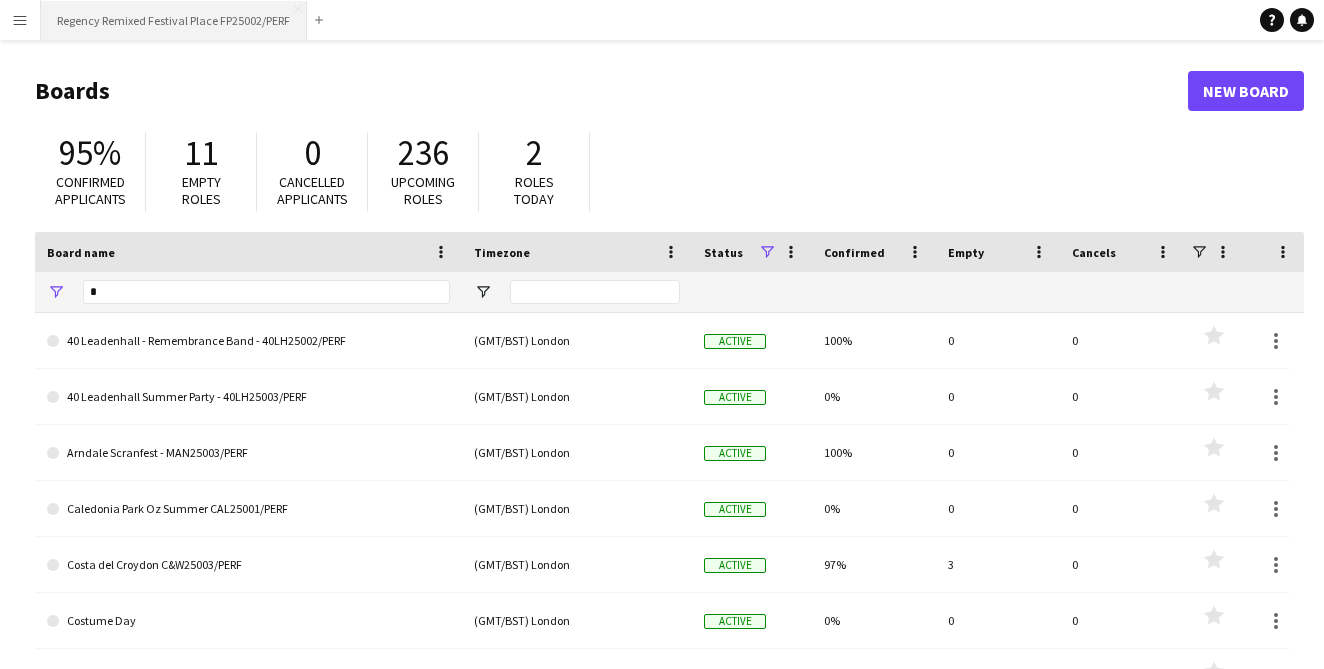 click on "Regency Remixed Festival Place FP25002/PERF
Close" at bounding box center [174, 20] 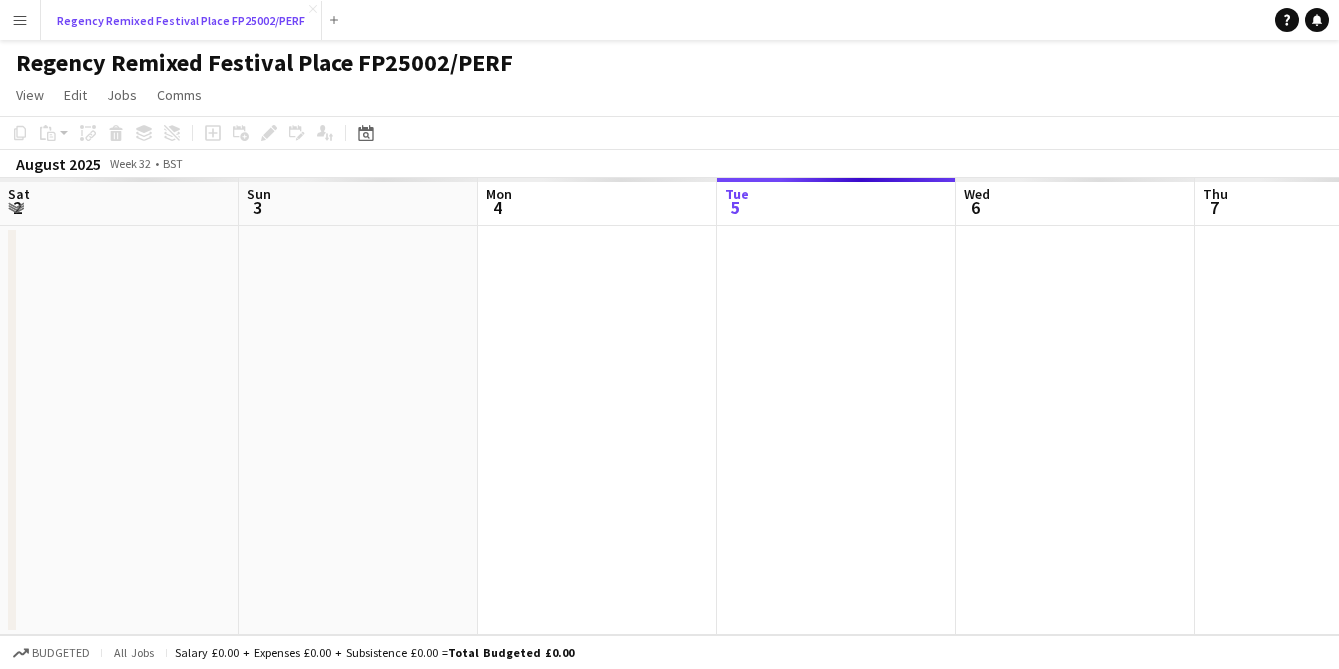 scroll, scrollTop: 0, scrollLeft: 478, axis: horizontal 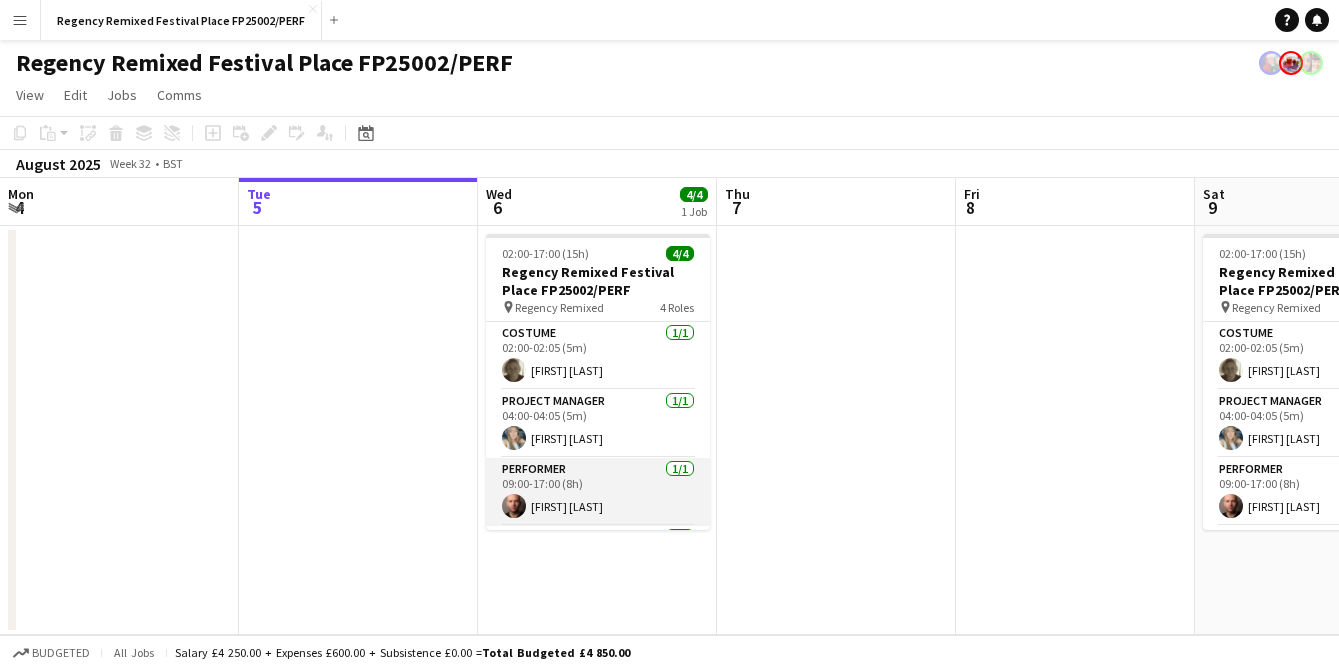 click on "Performer   1/1   09:00-17:00 (8h)
Jonathan peck" at bounding box center [598, 492] 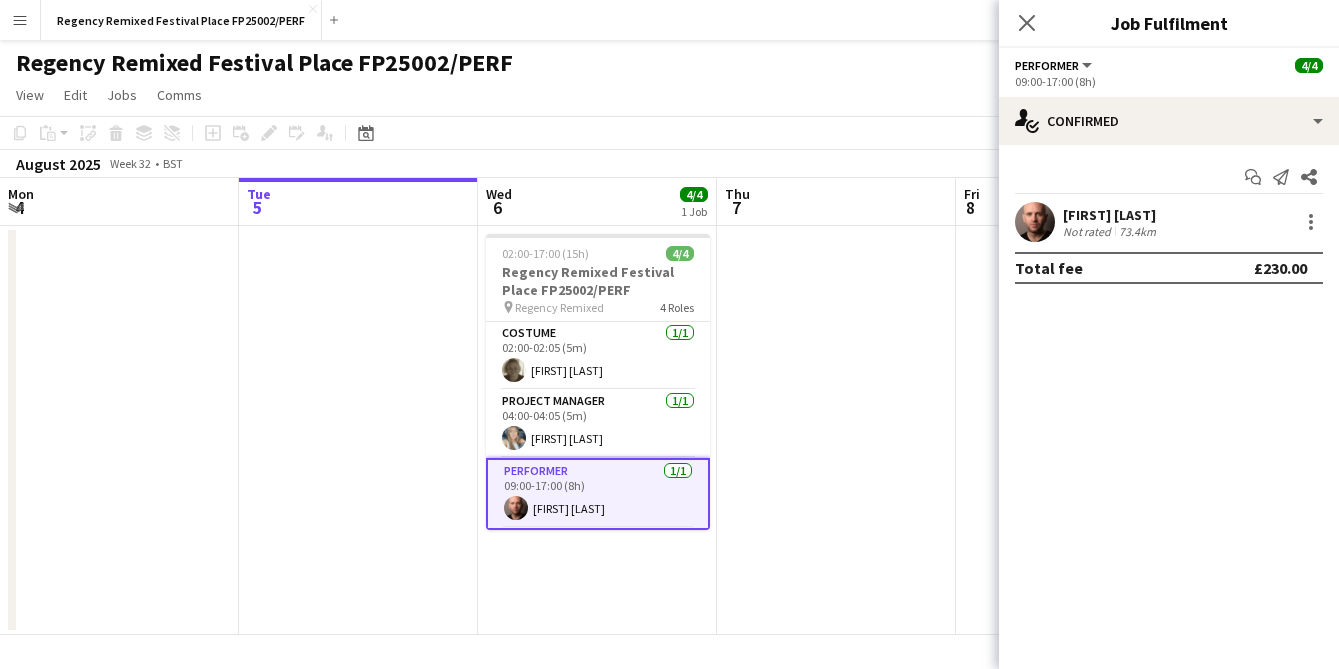 click on "Not rated" at bounding box center (1089, 231) 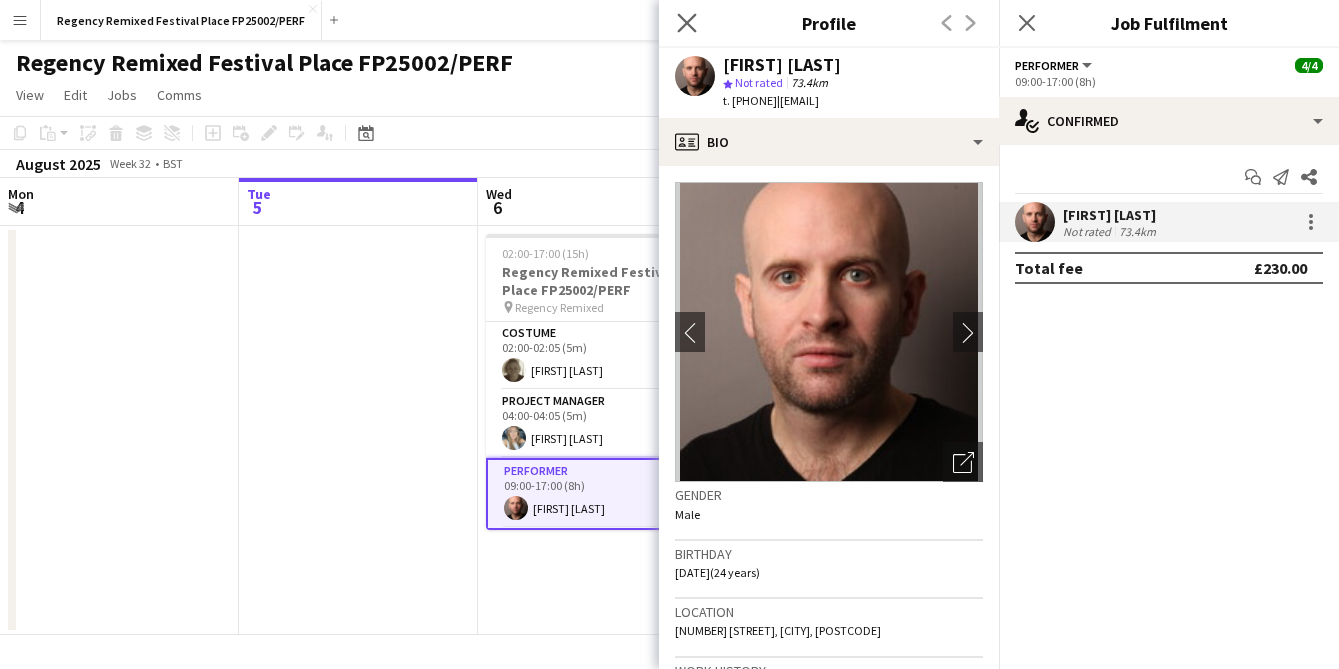 click on "Close pop-in" 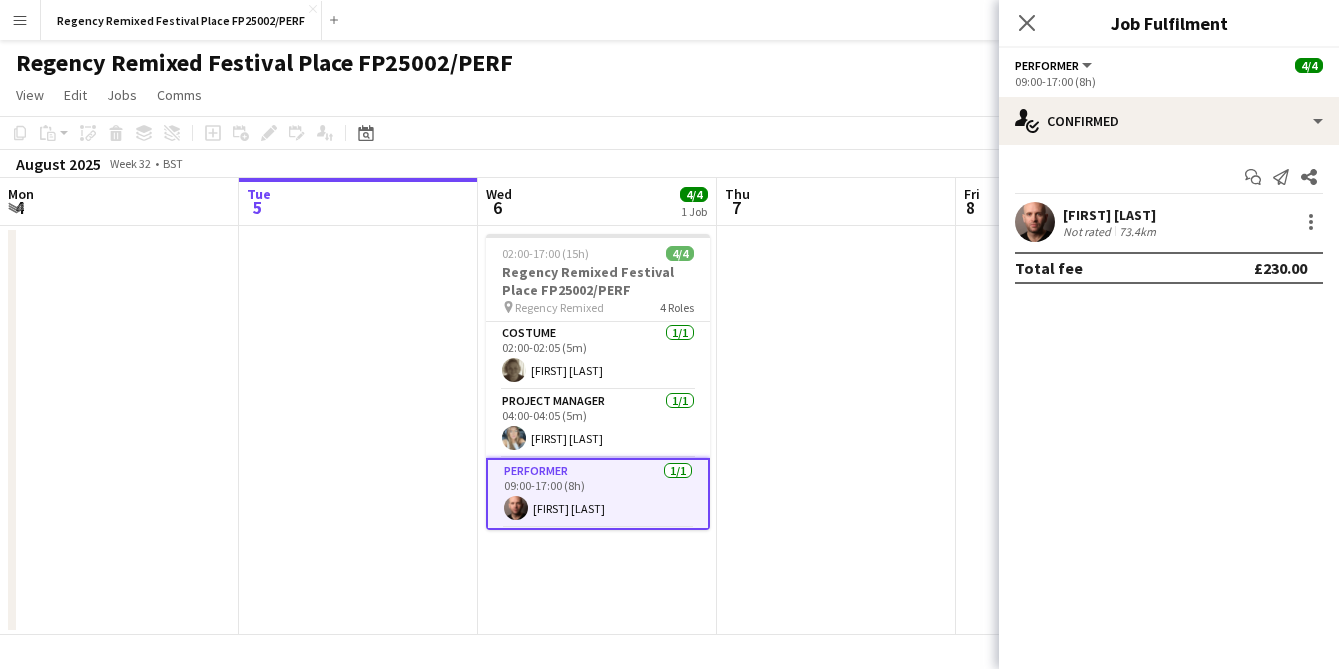 click on "Wed   6   4/4   1 Job" at bounding box center (597, 202) 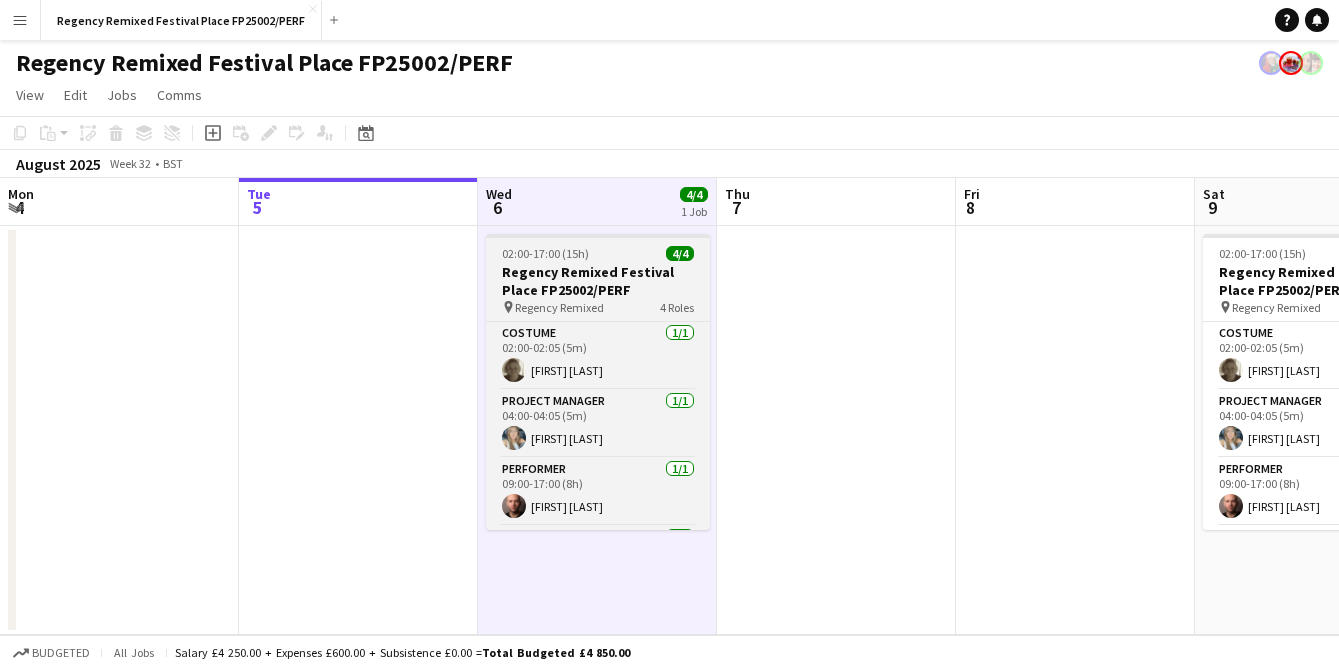 click on "pin
Regency Remixed    4 Roles" at bounding box center [598, 307] 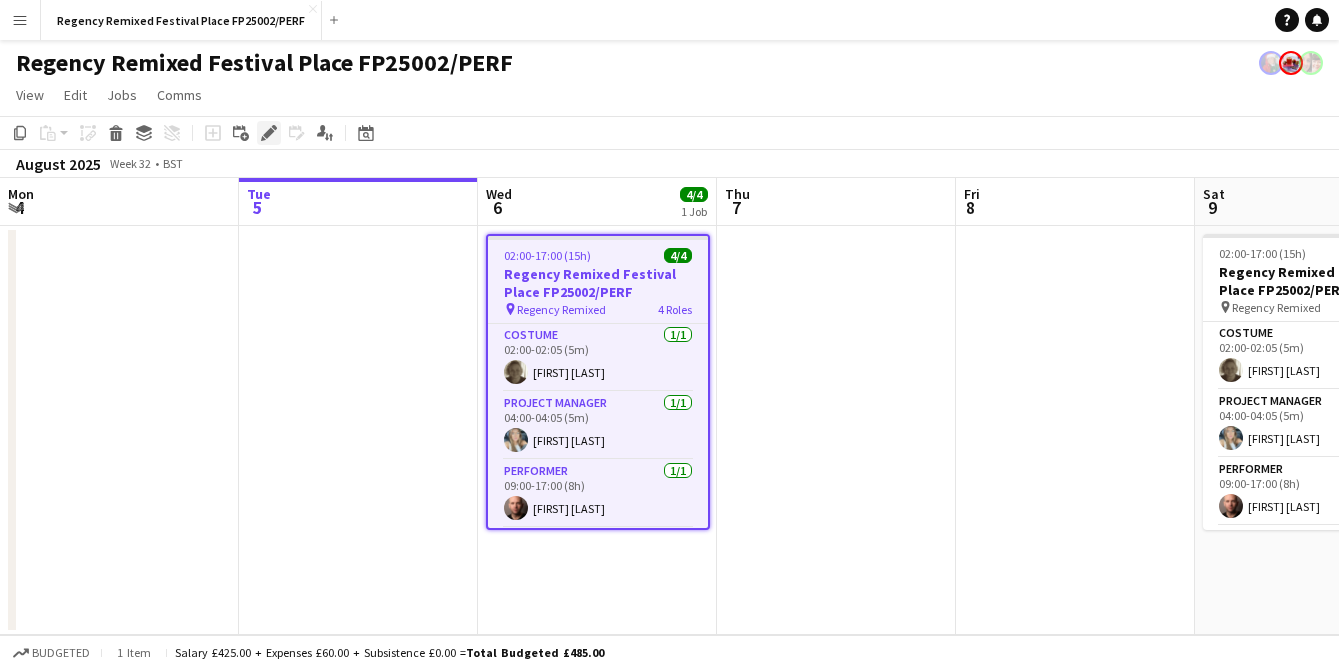 click 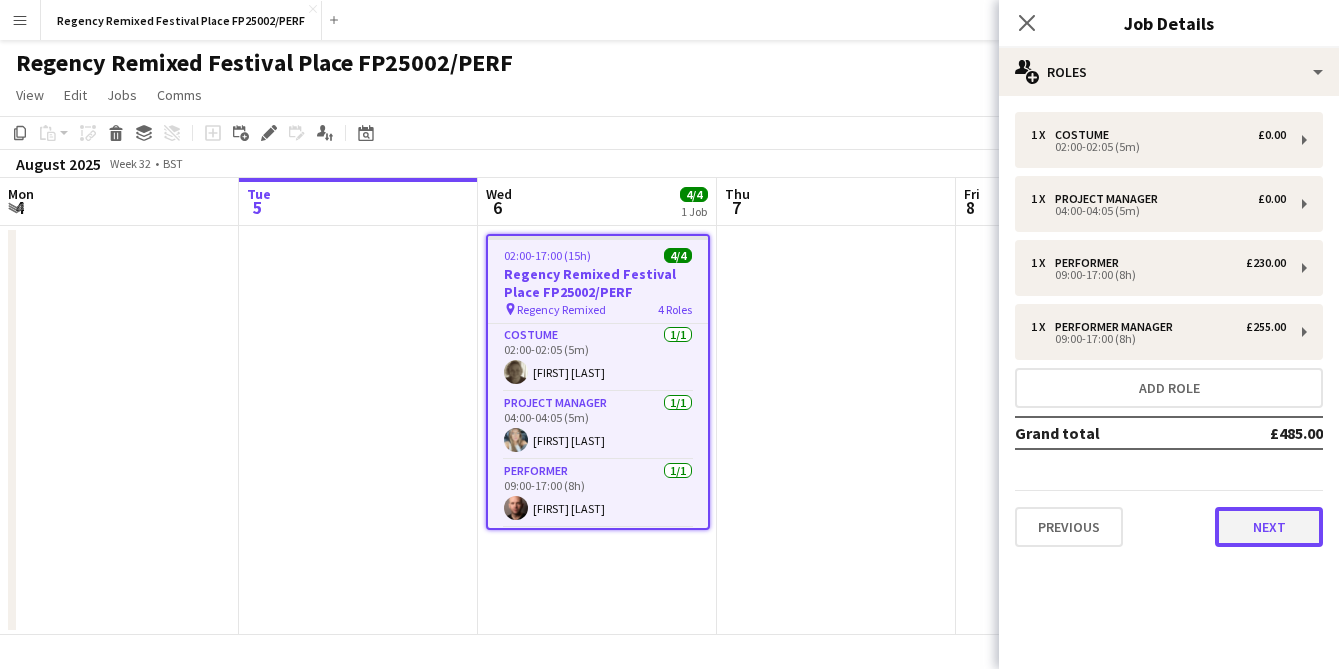click on "Next" at bounding box center (1269, 527) 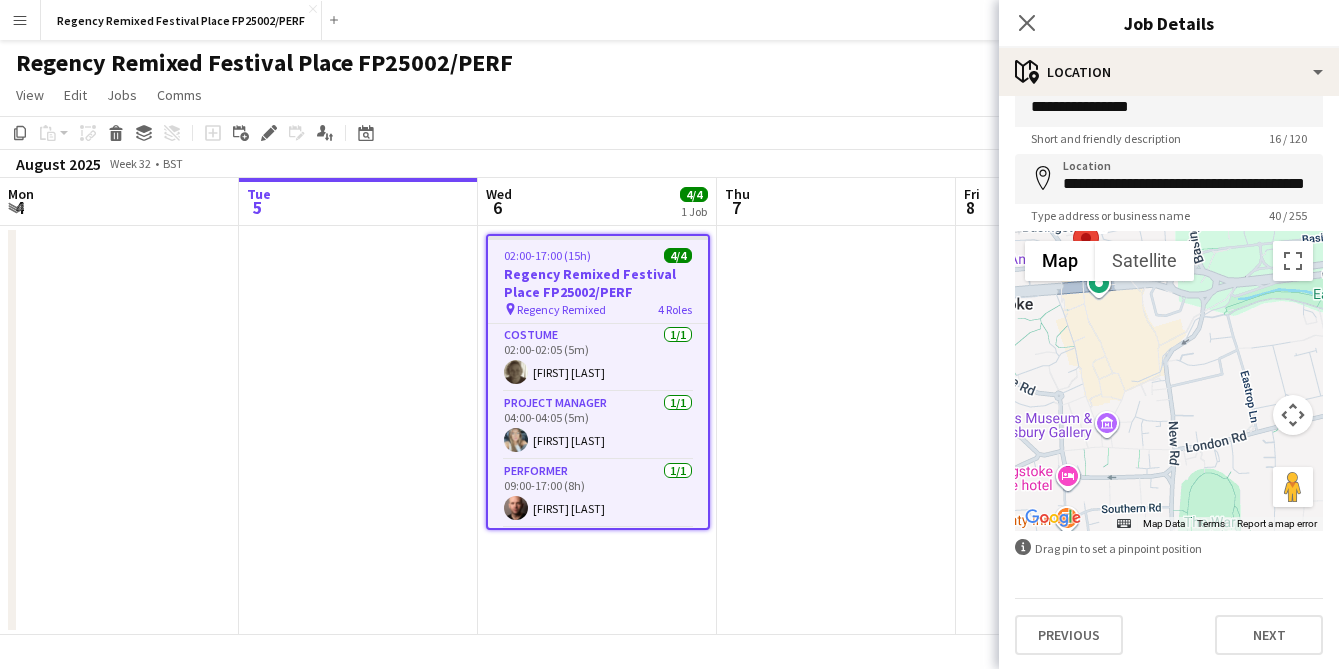 scroll, scrollTop: 37, scrollLeft: 0, axis: vertical 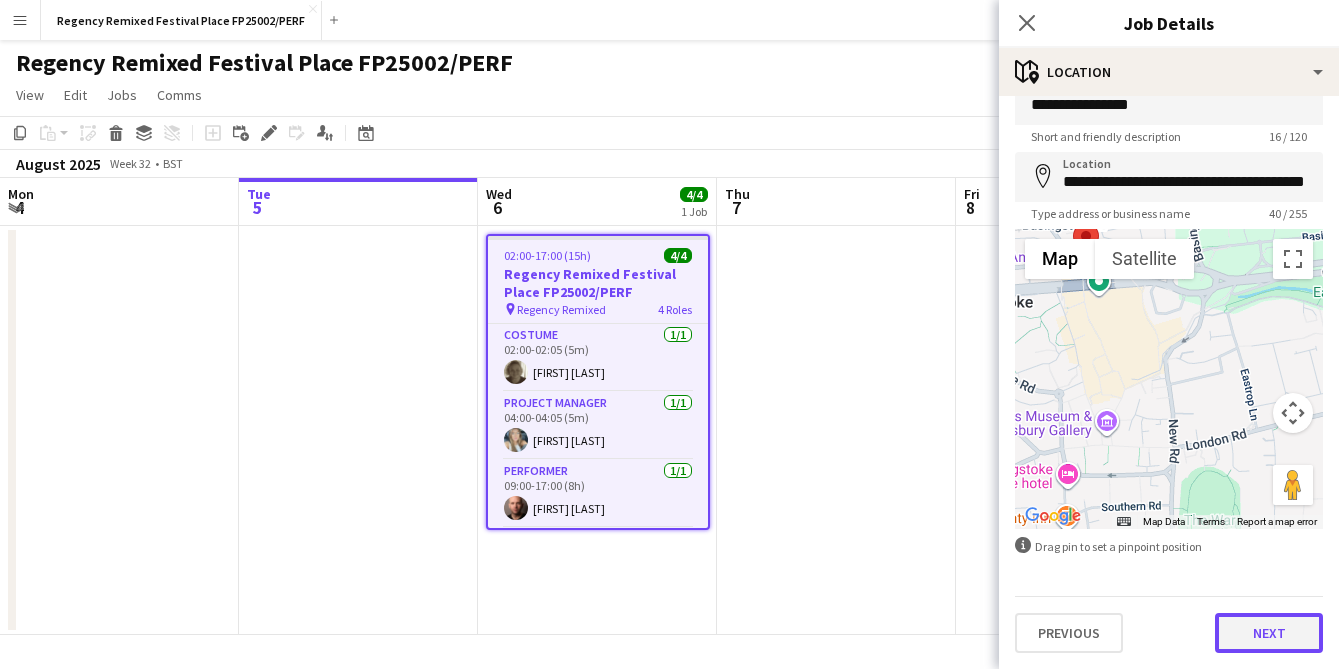 click on "Next" at bounding box center [1269, 633] 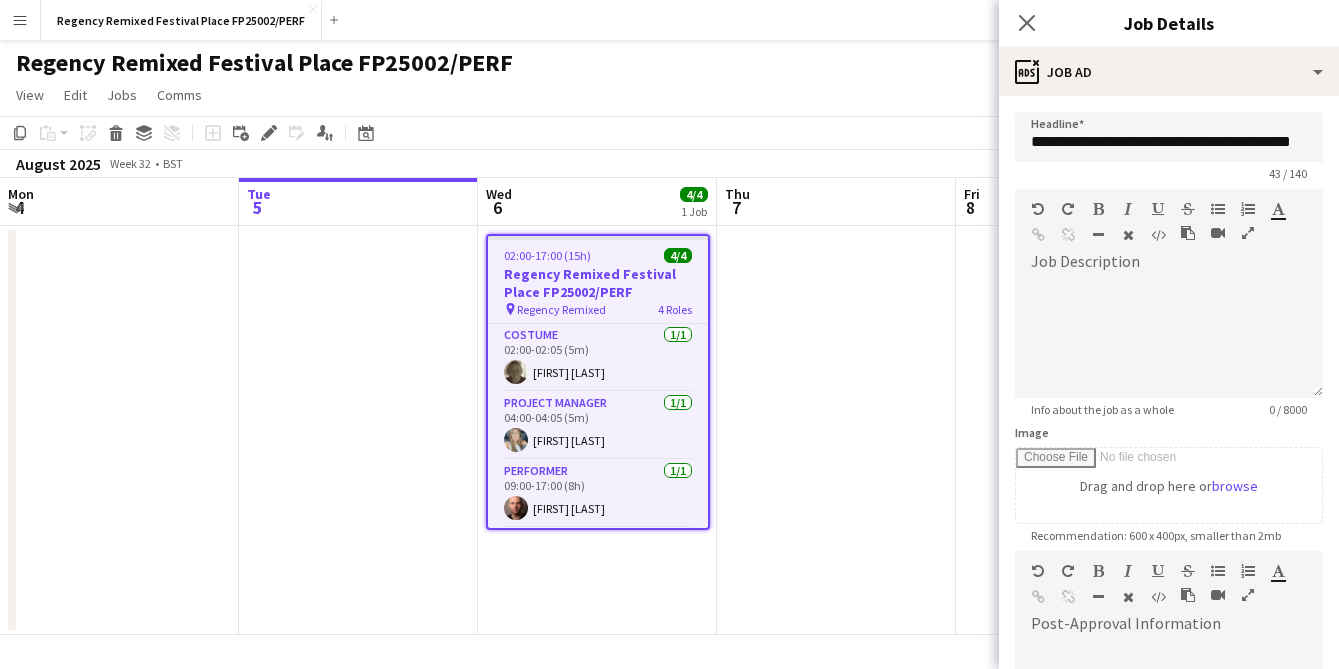 scroll, scrollTop: 0, scrollLeft: 0, axis: both 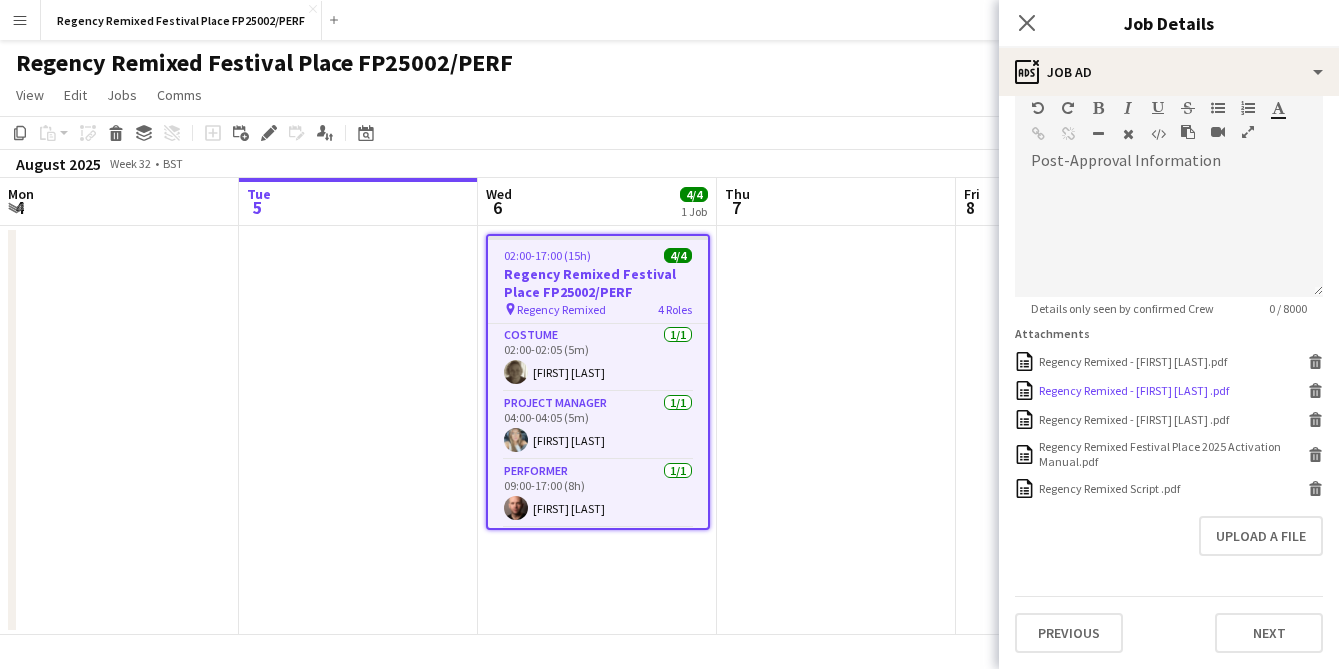 click on "Regency Remixed - Livvy Evans  .pdf" at bounding box center (1134, 390) 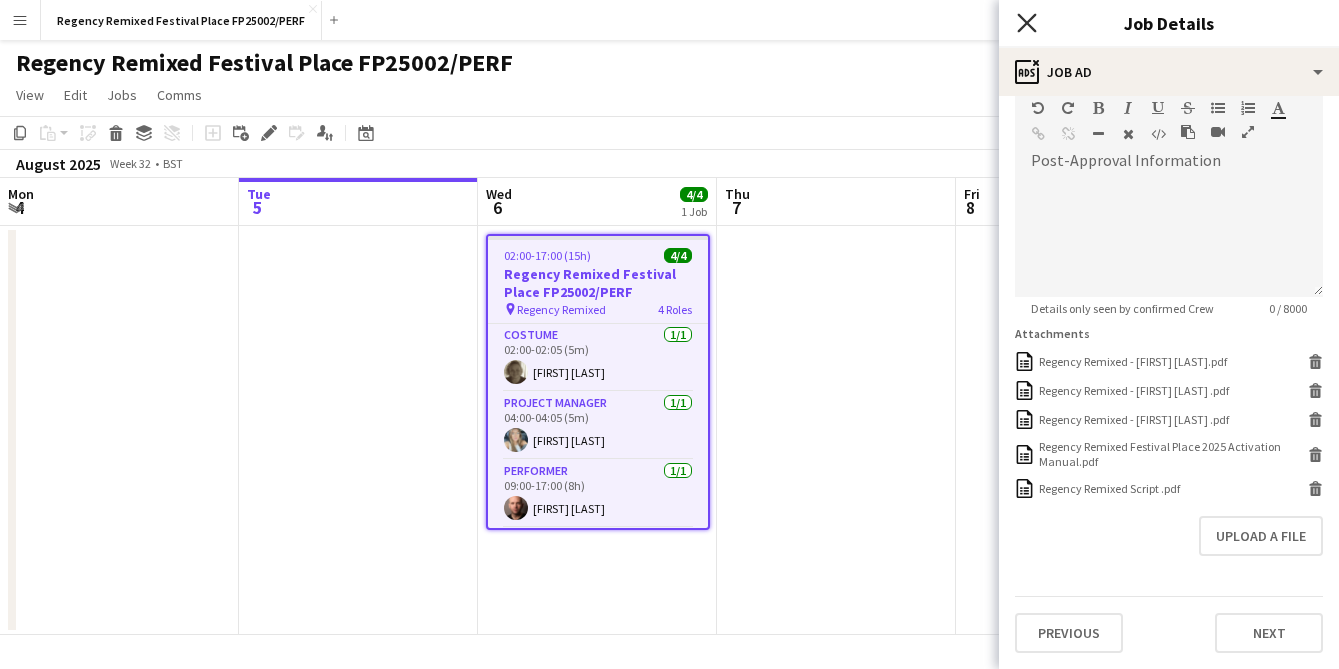 click on "Close pop-in" 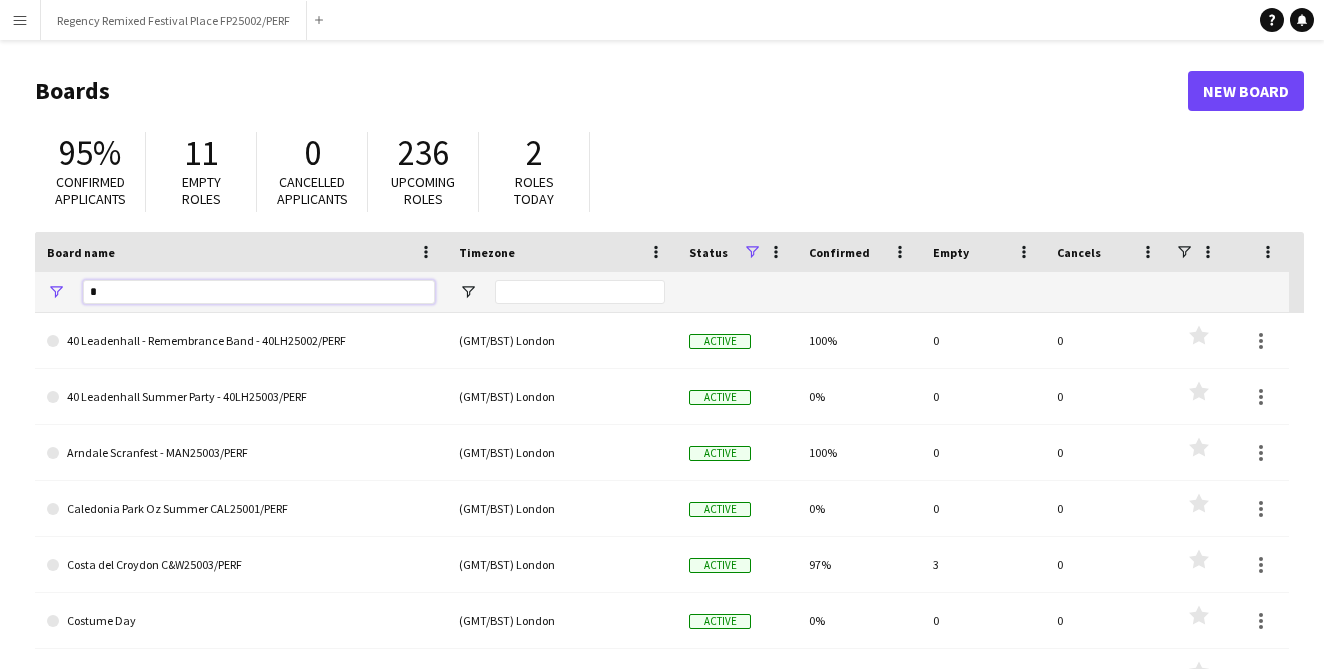click on "*" at bounding box center [259, 292] 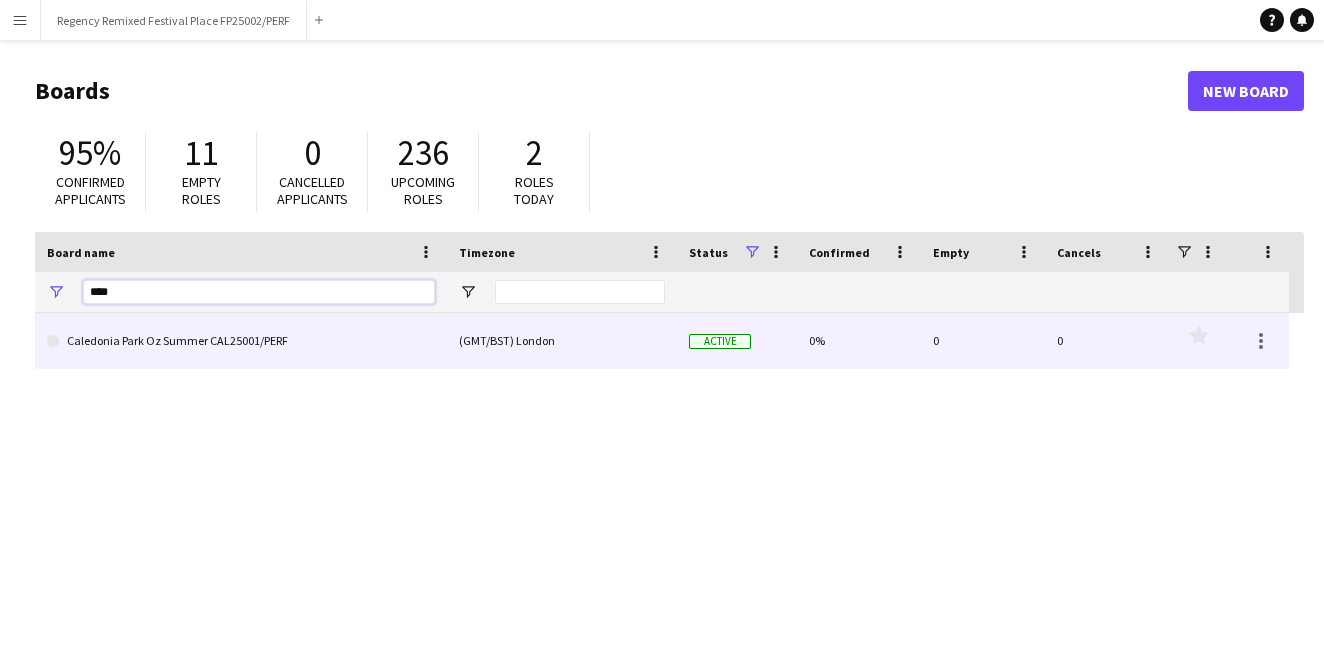 type on "****" 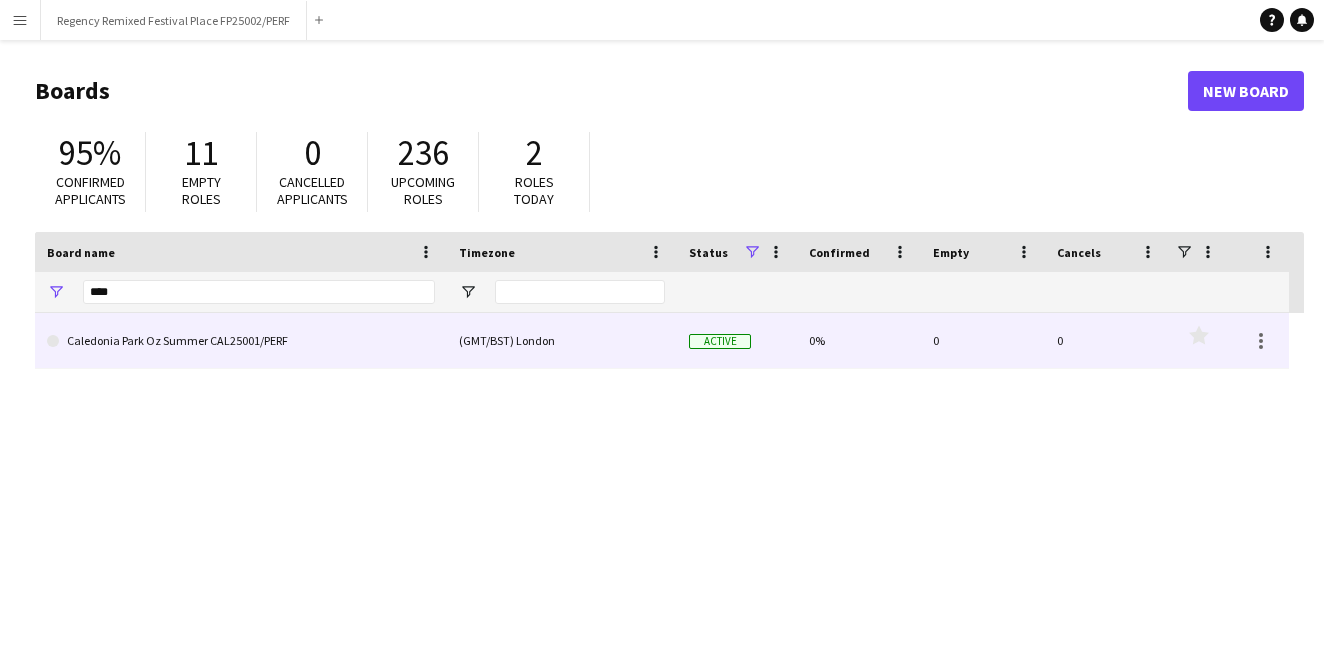 click on "Caledonia Park Oz Summer CAL25001/PERF" 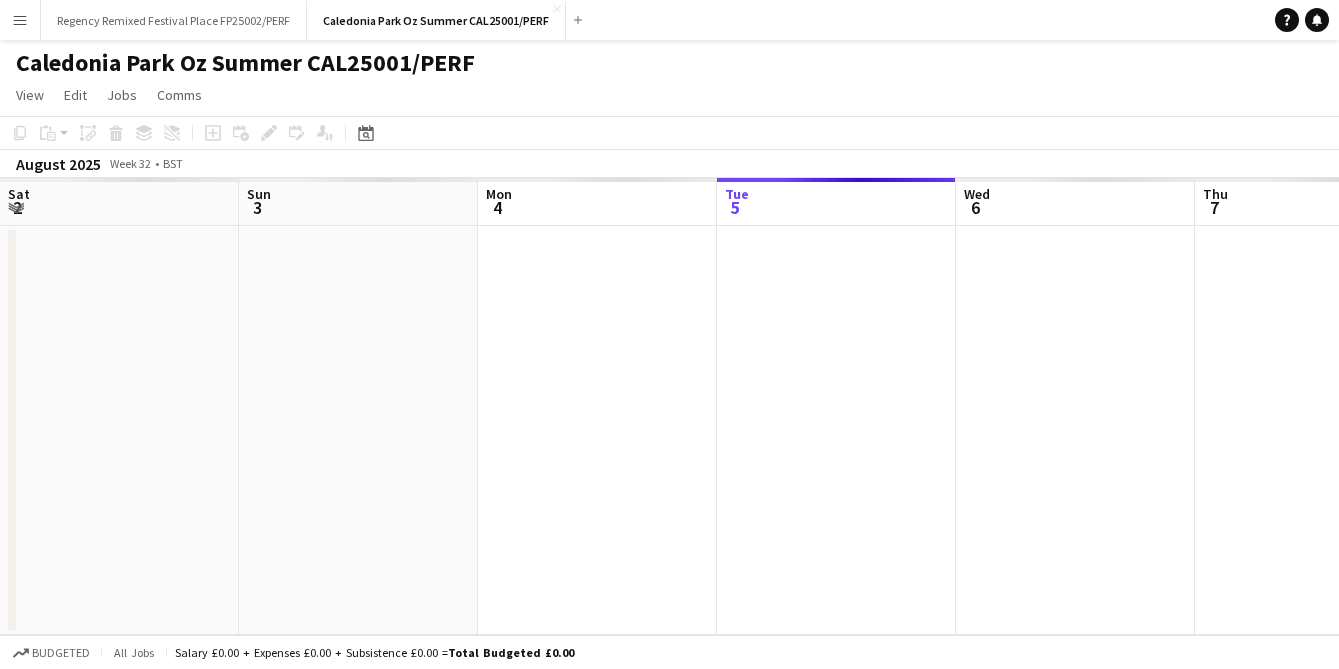 scroll, scrollTop: 0, scrollLeft: 478, axis: horizontal 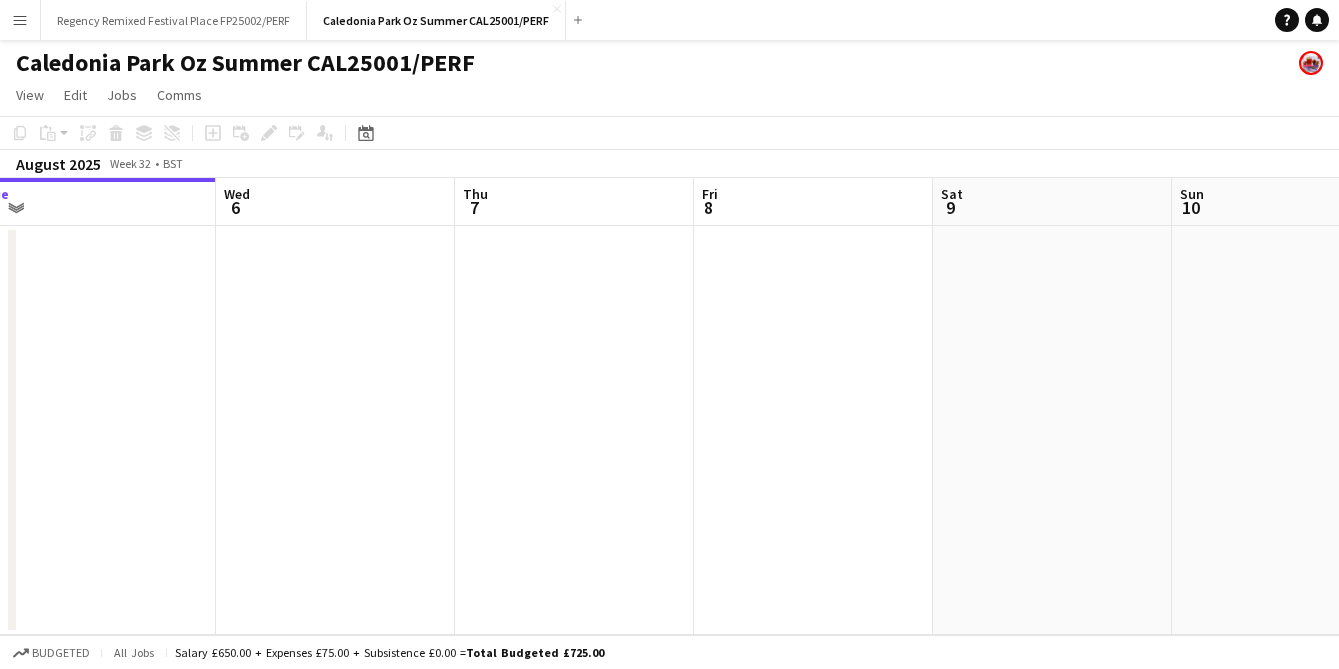 drag, startPoint x: 817, startPoint y: 363, endPoint x: 438, endPoint y: 385, distance: 379.638 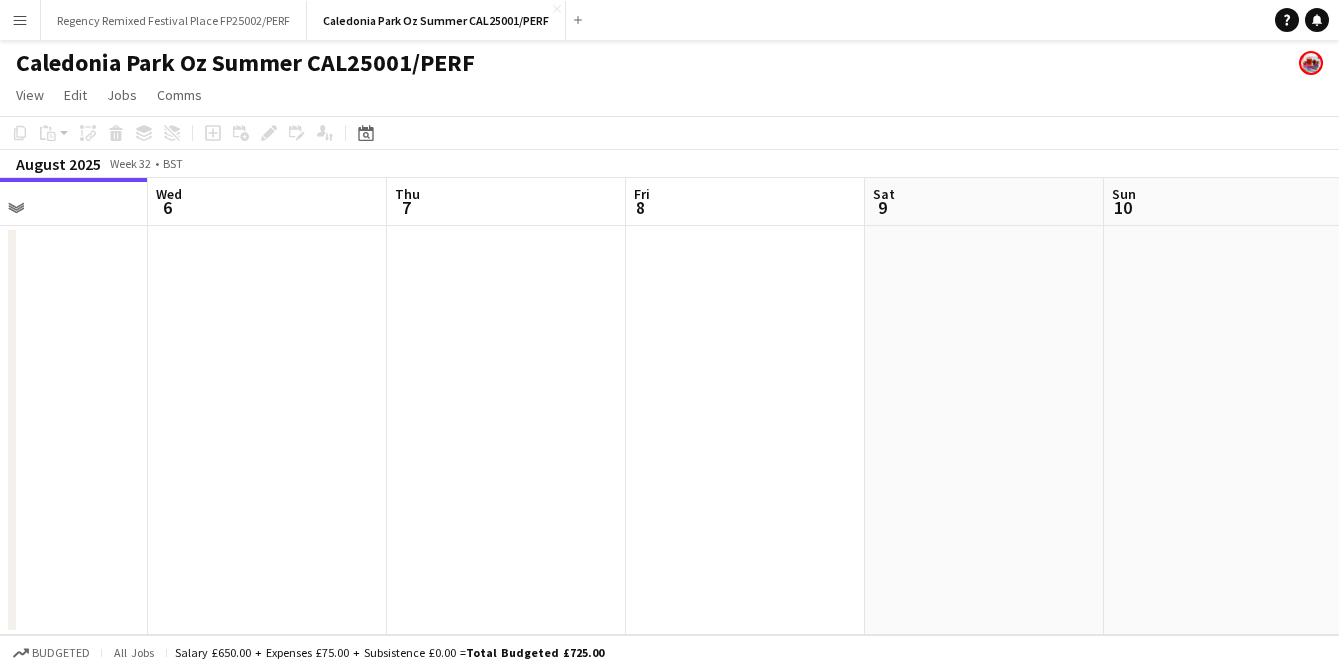 drag, startPoint x: 889, startPoint y: 382, endPoint x: 401, endPoint y: 384, distance: 488.0041 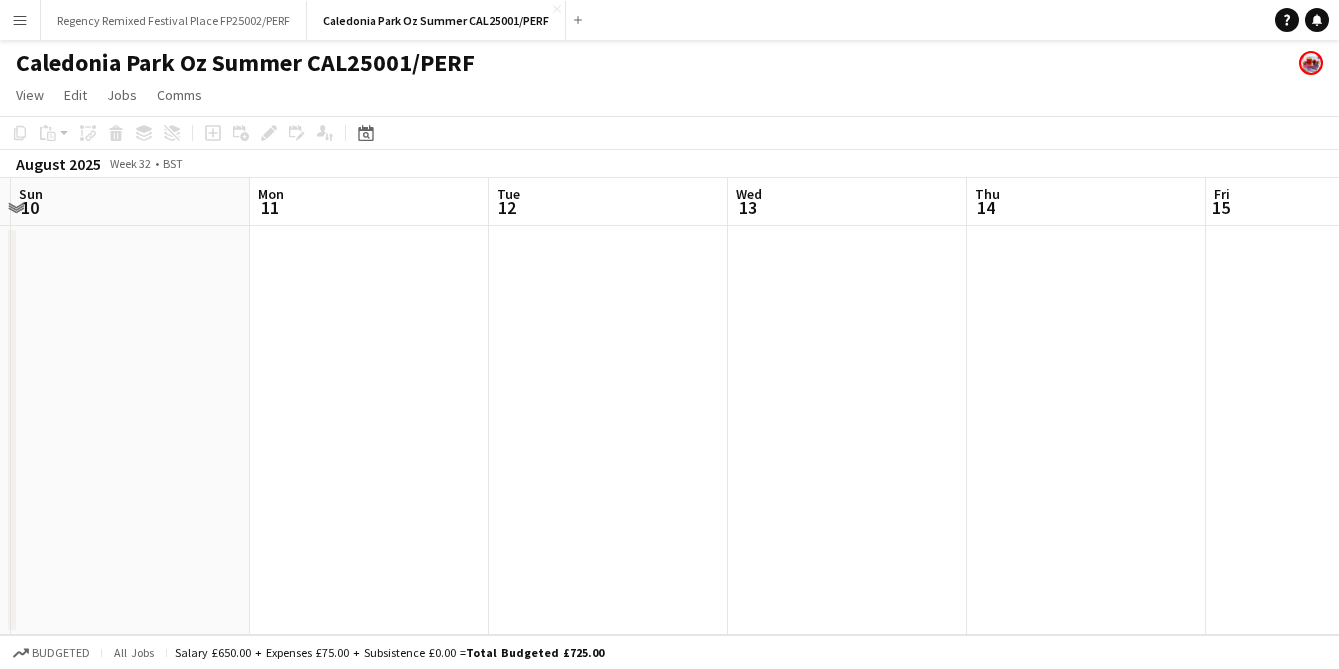 drag, startPoint x: 860, startPoint y: 390, endPoint x: 299, endPoint y: 399, distance: 561.0722 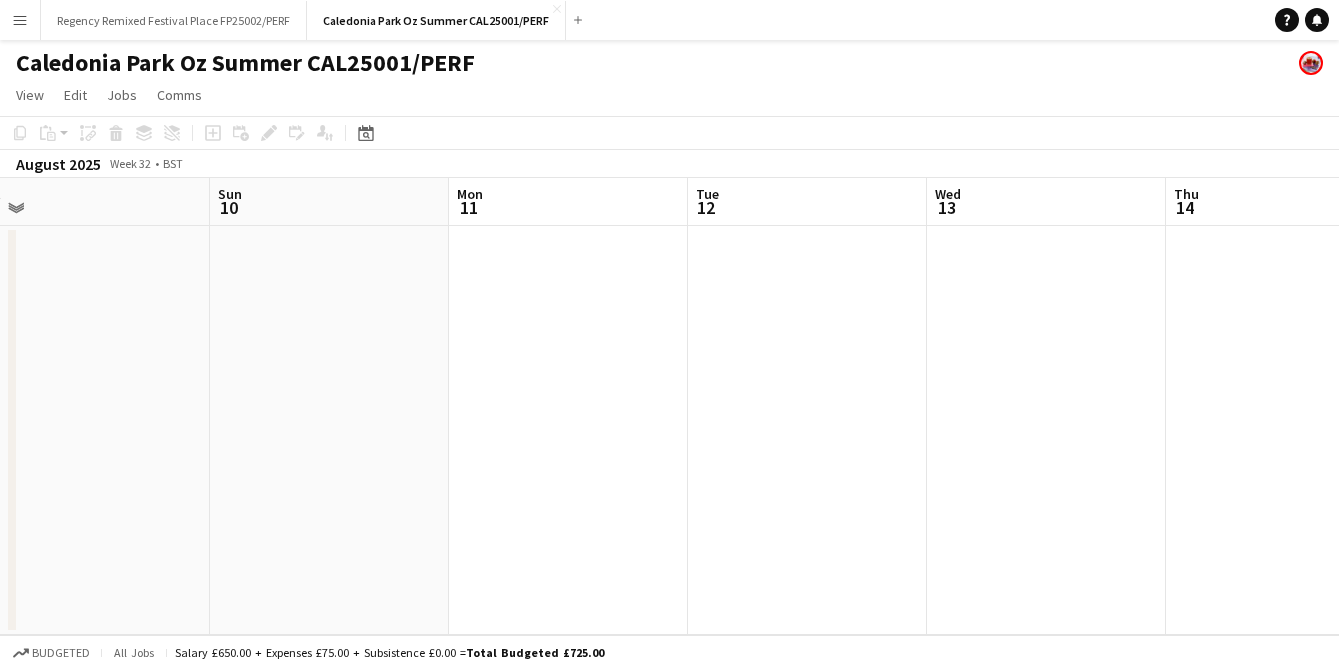 drag, startPoint x: 298, startPoint y: 399, endPoint x: 971, endPoint y: 386, distance: 673.12555 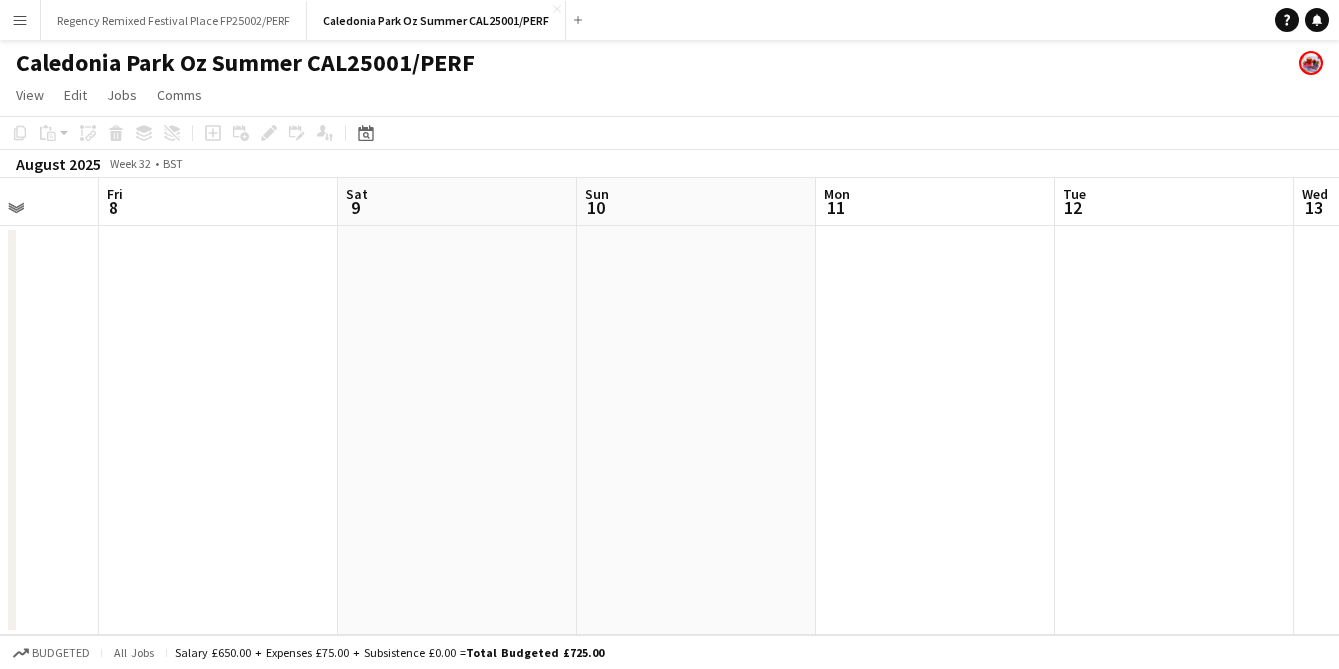 drag, startPoint x: 321, startPoint y: 409, endPoint x: 872, endPoint y: 391, distance: 551.29395 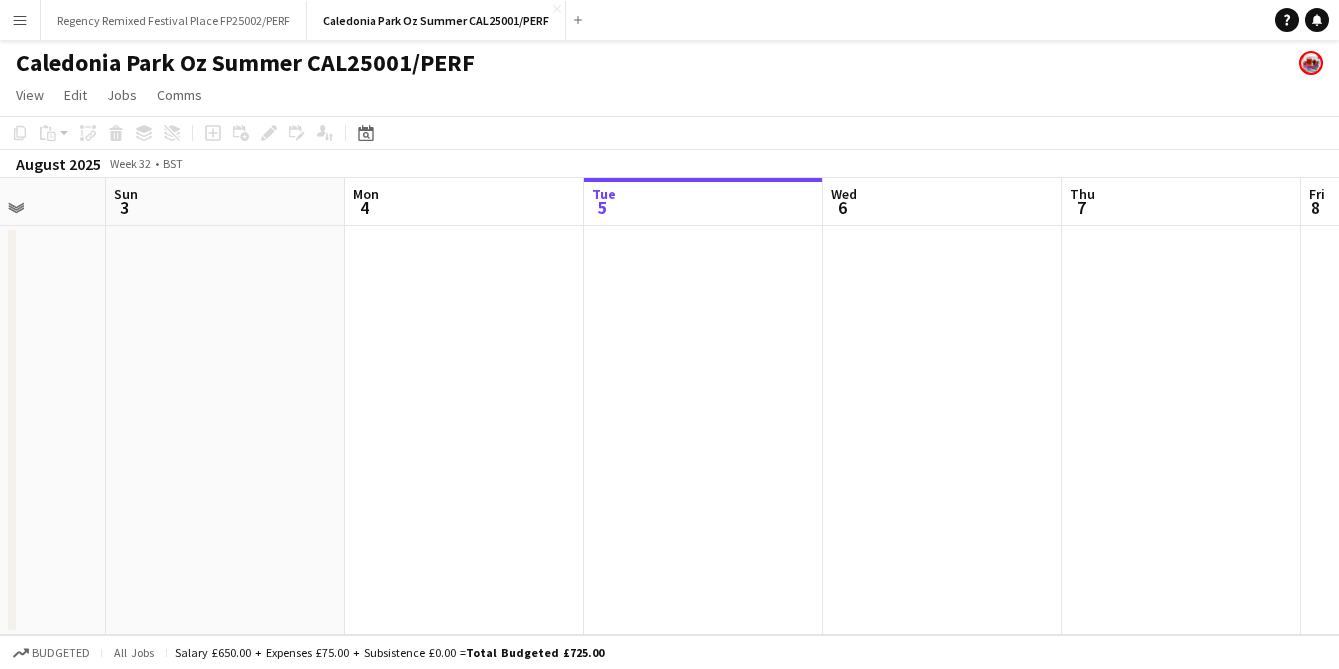 drag, startPoint x: 311, startPoint y: 406, endPoint x: 811, endPoint y: 384, distance: 500.48376 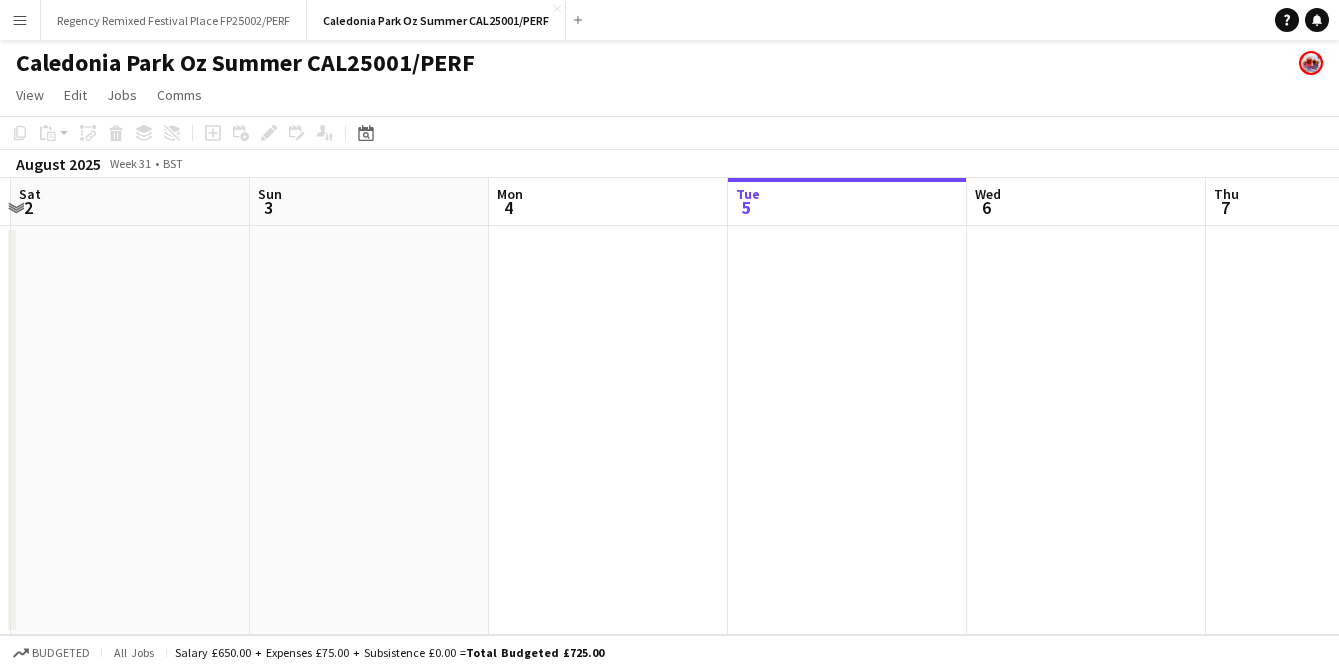 drag, startPoint x: 267, startPoint y: 402, endPoint x: 811, endPoint y: 386, distance: 544.2352 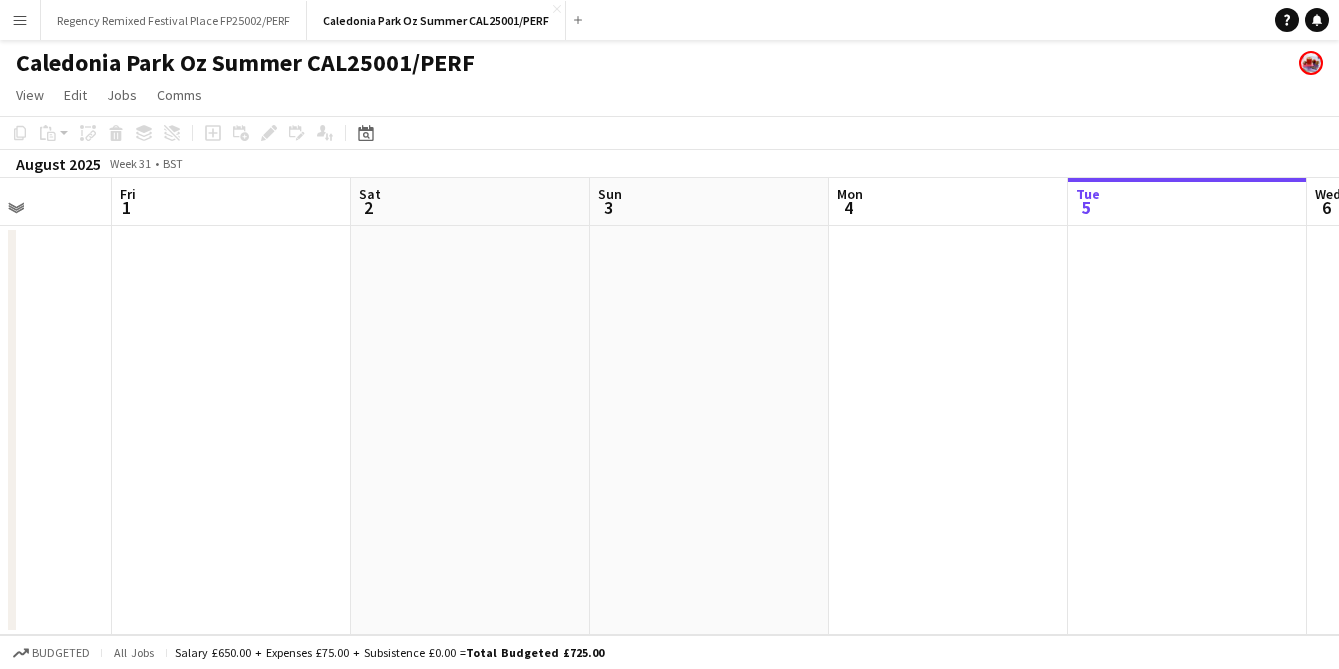 drag, startPoint x: 185, startPoint y: 399, endPoint x: 834, endPoint y: 382, distance: 649.2226 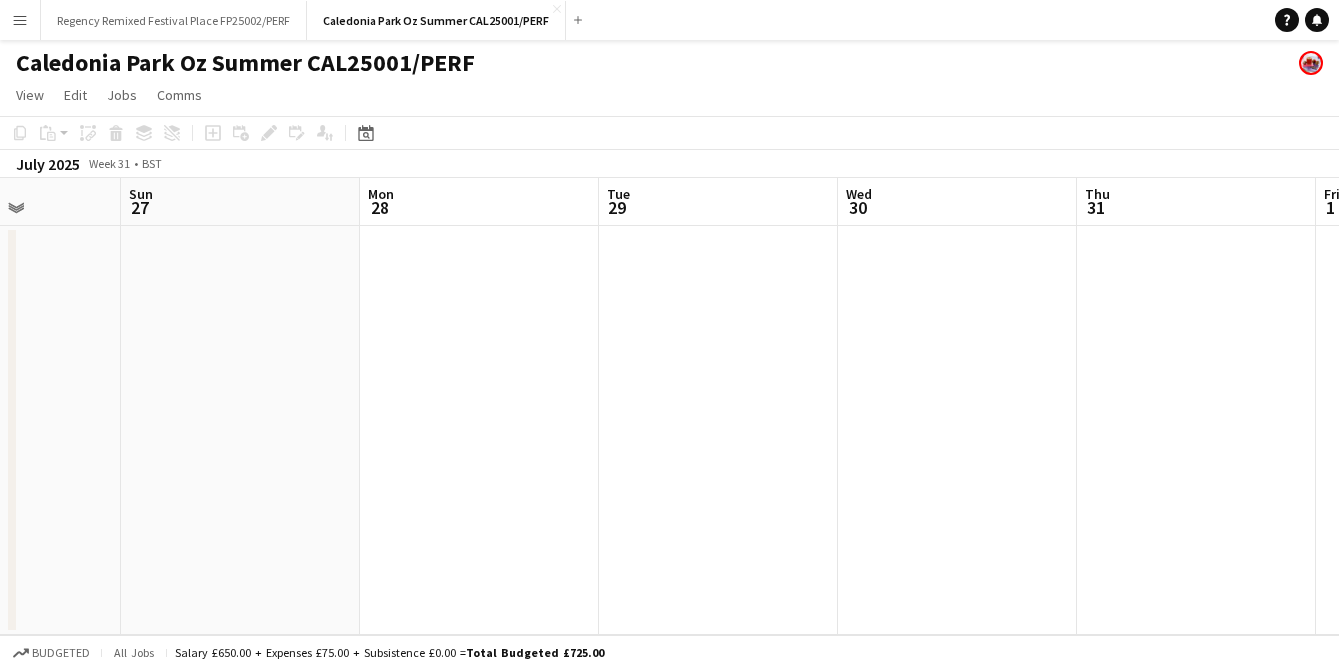 drag, startPoint x: 108, startPoint y: 397, endPoint x: 806, endPoint y: 387, distance: 698.07166 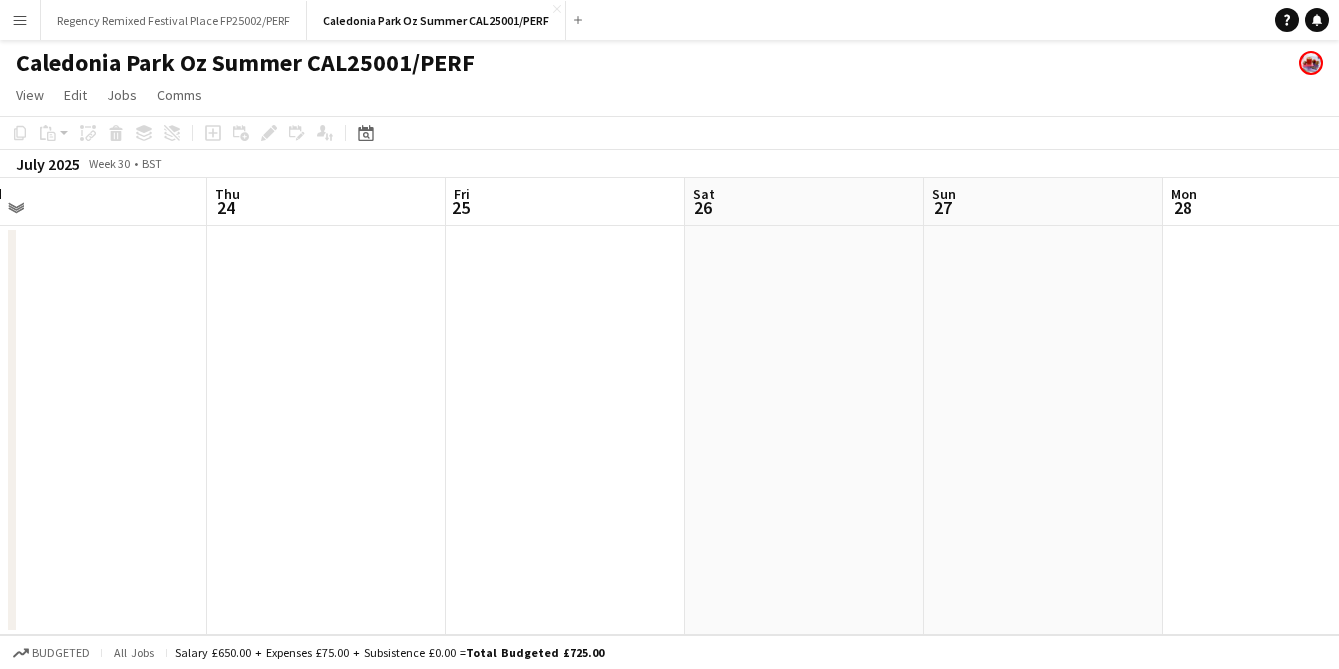 drag, startPoint x: 200, startPoint y: 388, endPoint x: 661, endPoint y: 396, distance: 461.0694 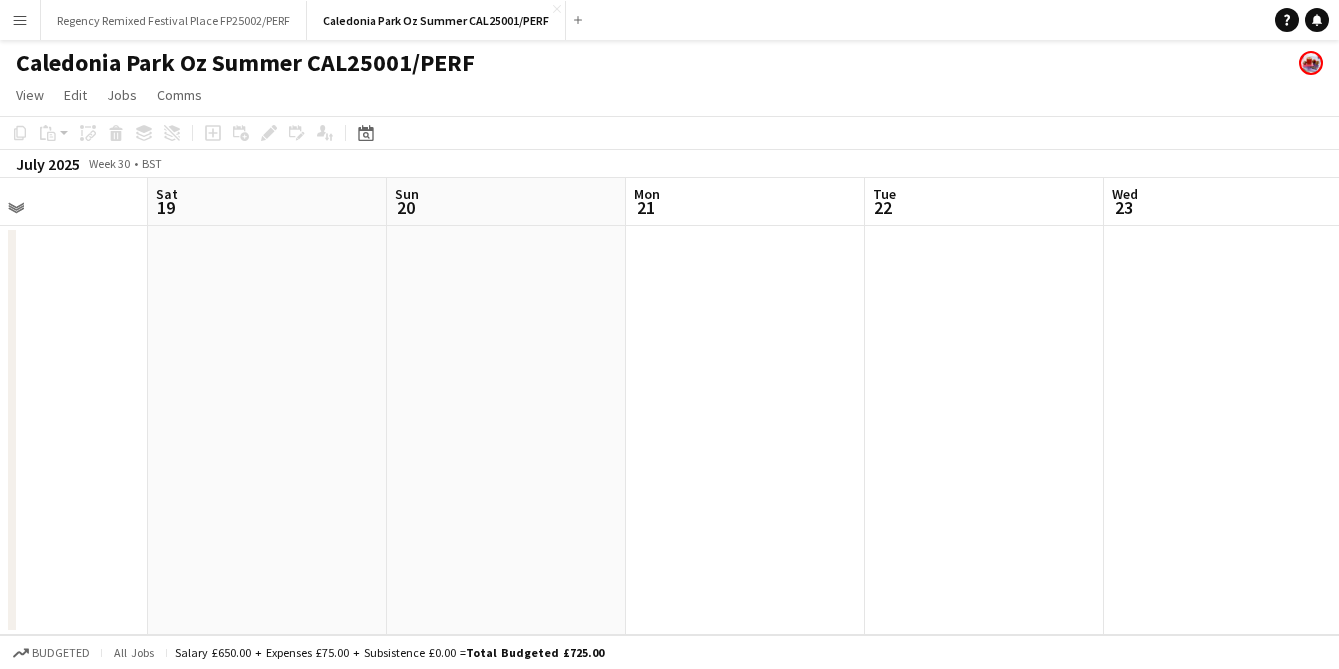 drag, startPoint x: 222, startPoint y: 398, endPoint x: 1105, endPoint y: 390, distance: 883.03625 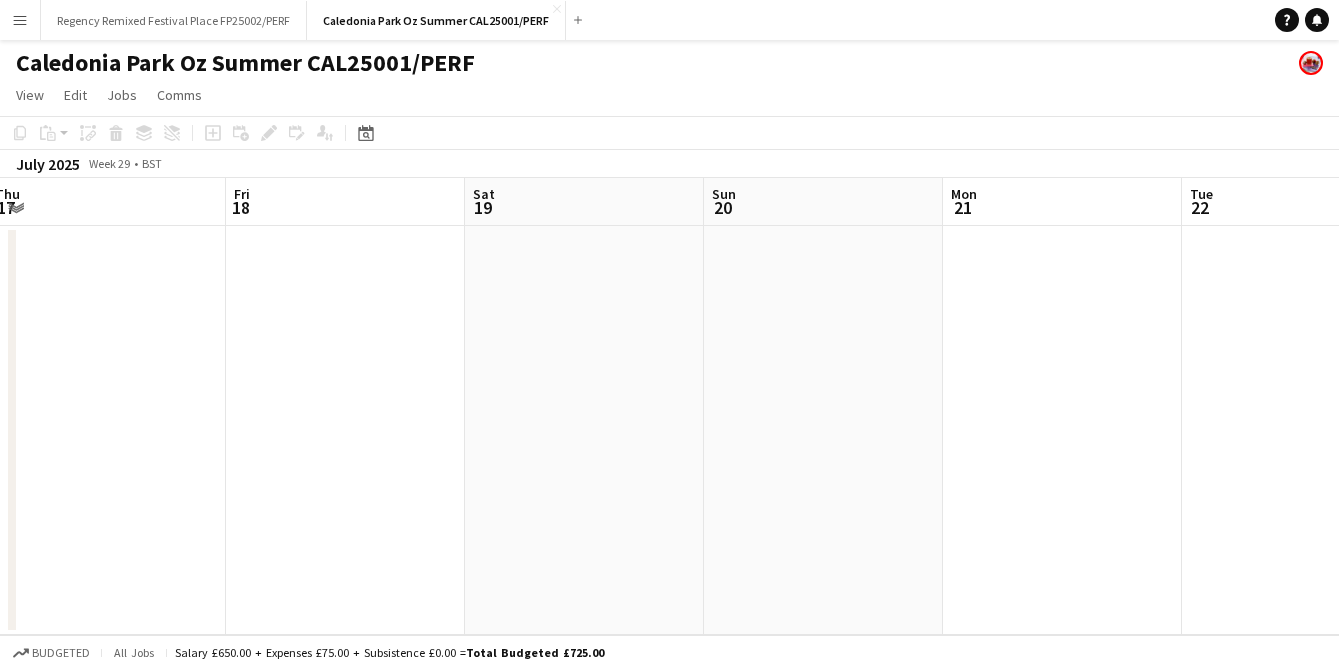 scroll, scrollTop: 0, scrollLeft: 594, axis: horizontal 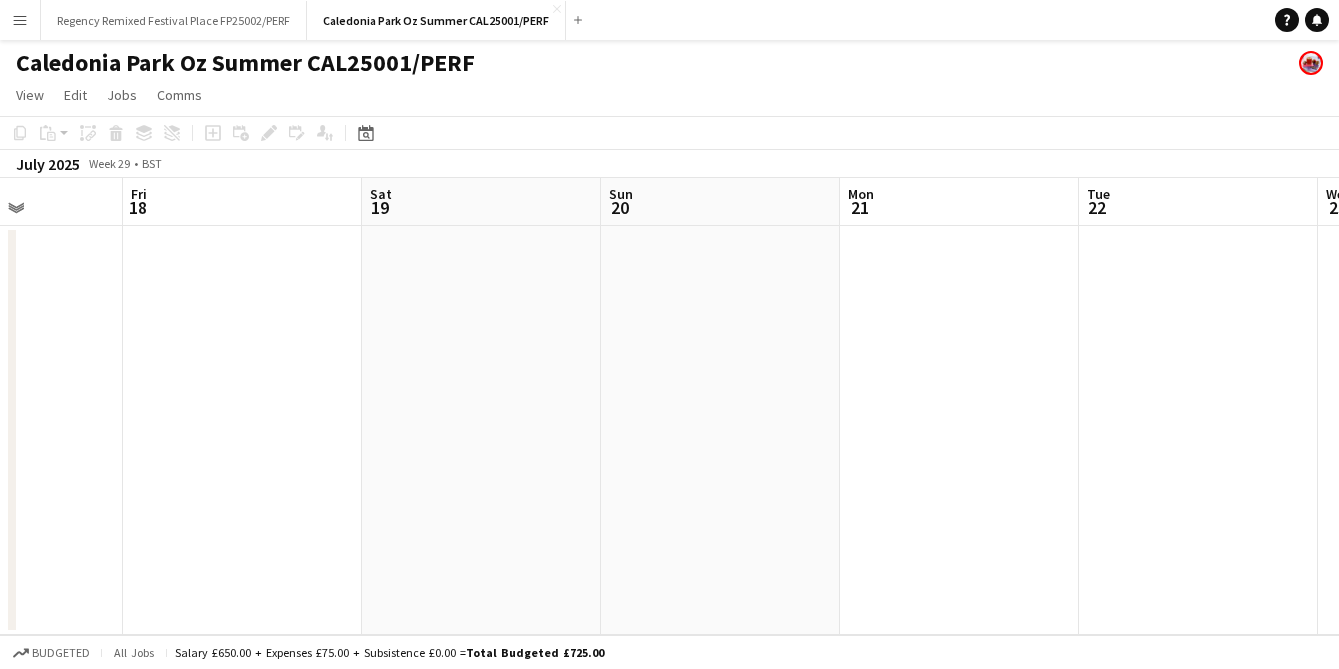 drag, startPoint x: 385, startPoint y: 403, endPoint x: 834, endPoint y: 398, distance: 449.02783 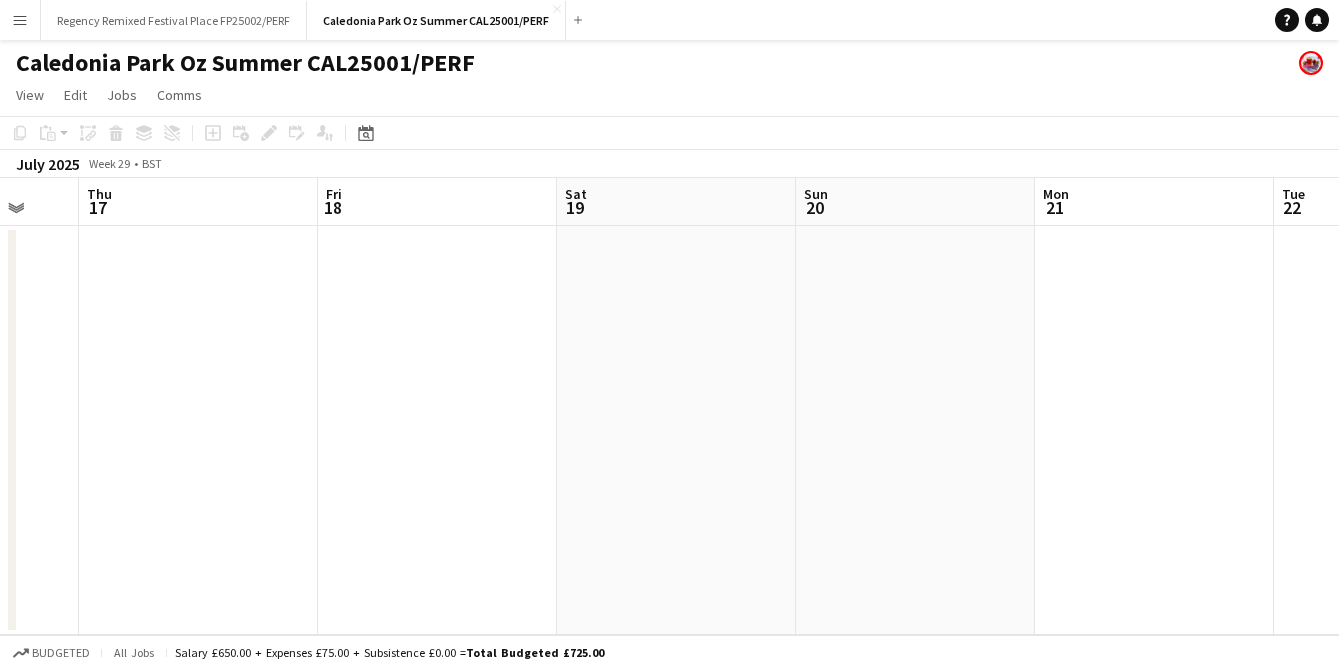 drag, startPoint x: 909, startPoint y: 375, endPoint x: 27, endPoint y: 240, distance: 892.2718 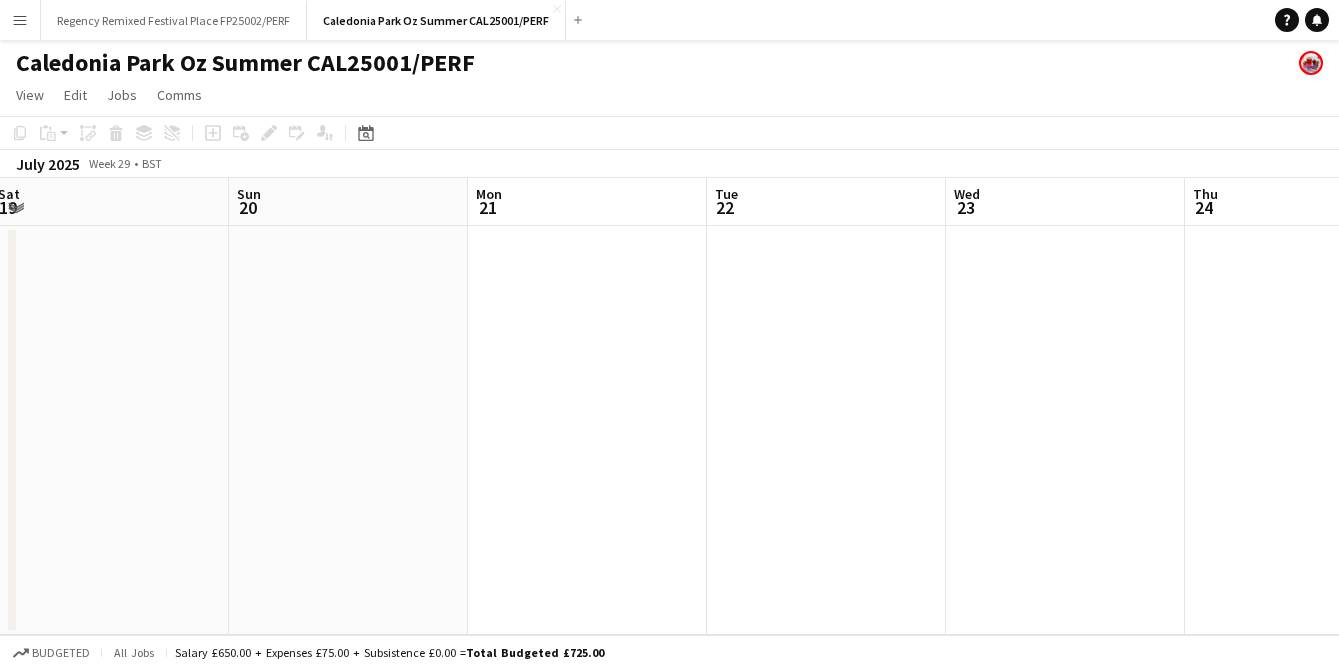 drag, startPoint x: 393, startPoint y: 404, endPoint x: 983, endPoint y: 328, distance: 594.87476 